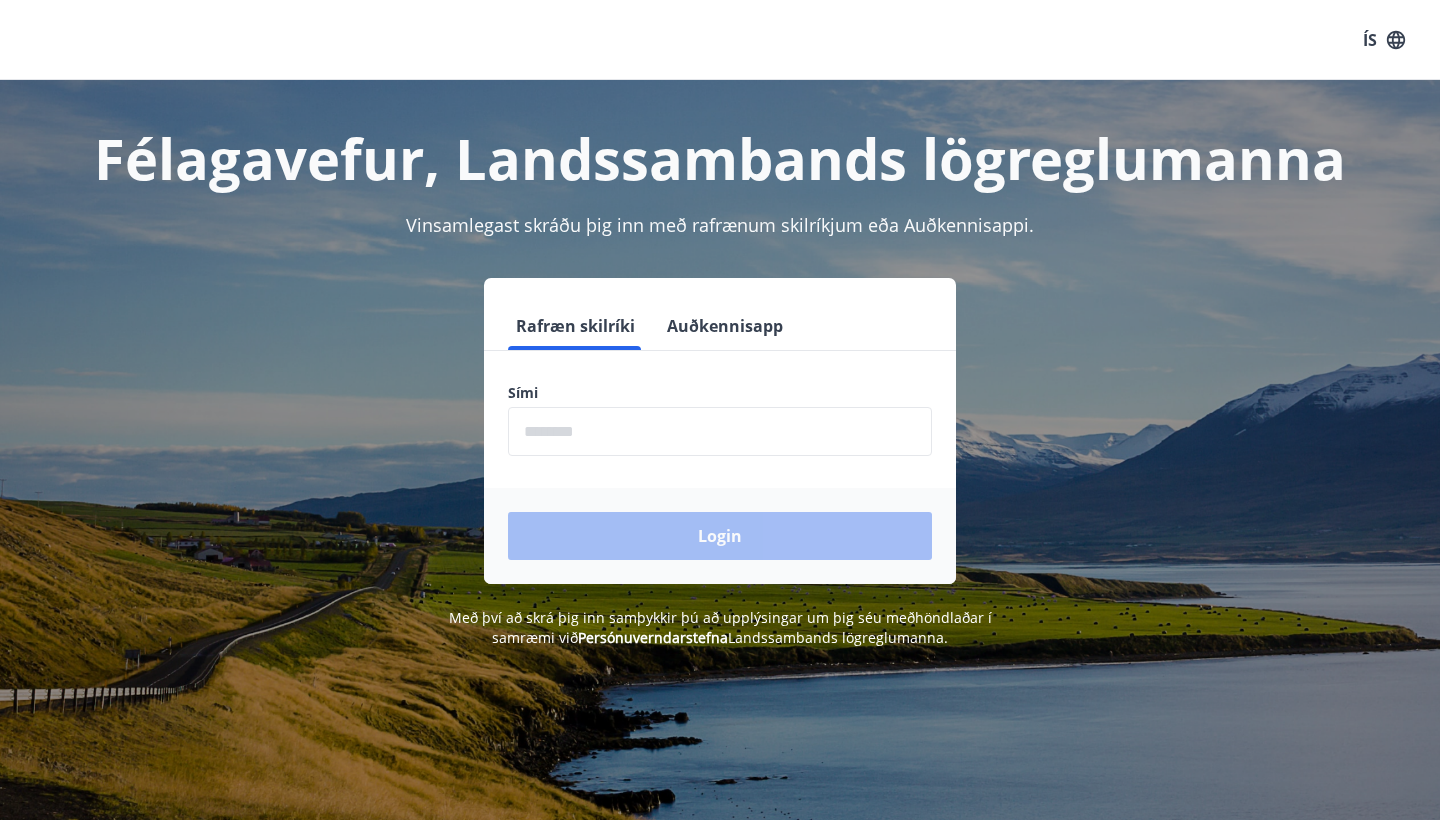 scroll, scrollTop: 0, scrollLeft: 0, axis: both 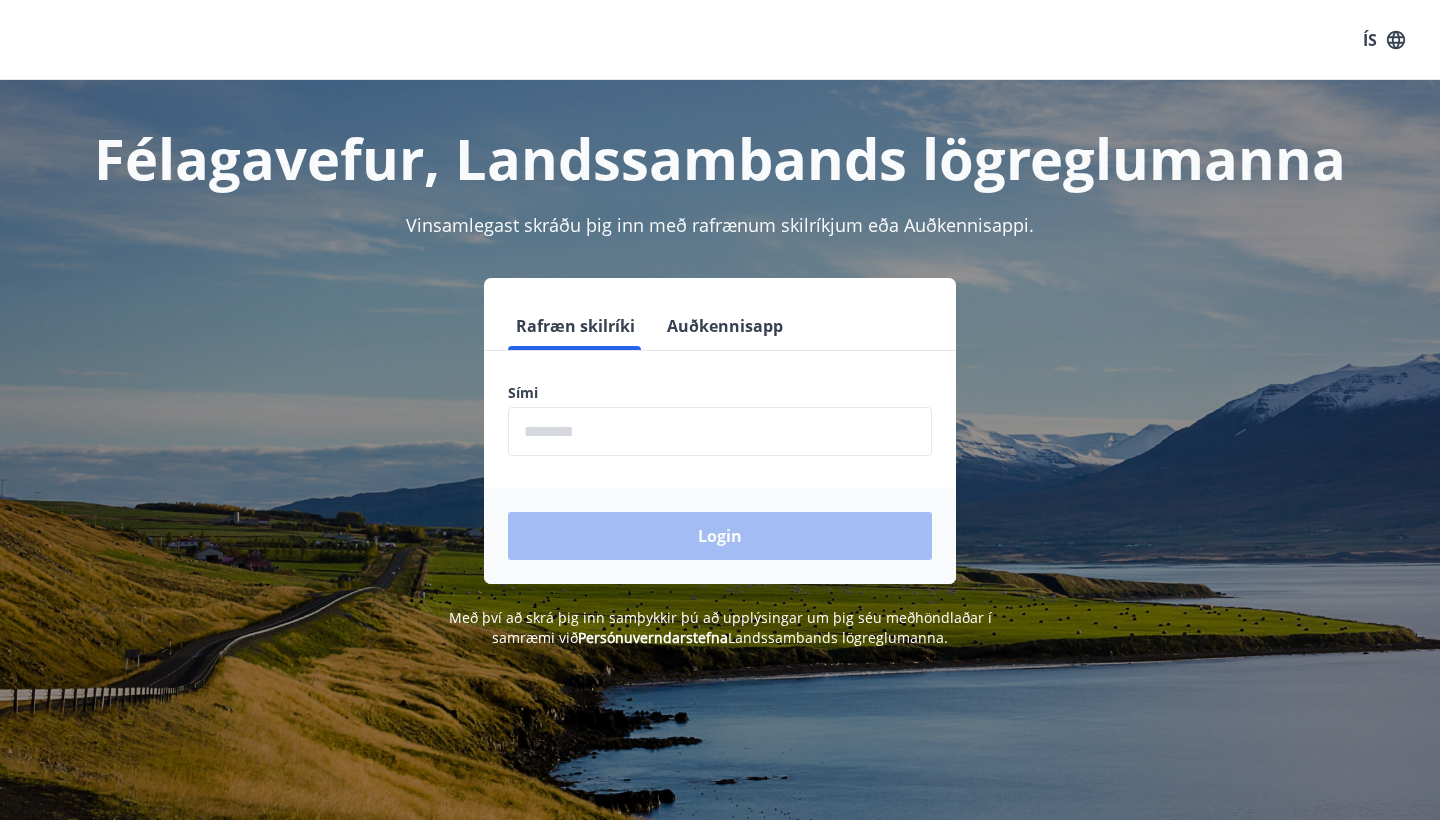 click on "Rafræn skilríki Auðkennisapp Sími ​ Login" at bounding box center [720, 443] 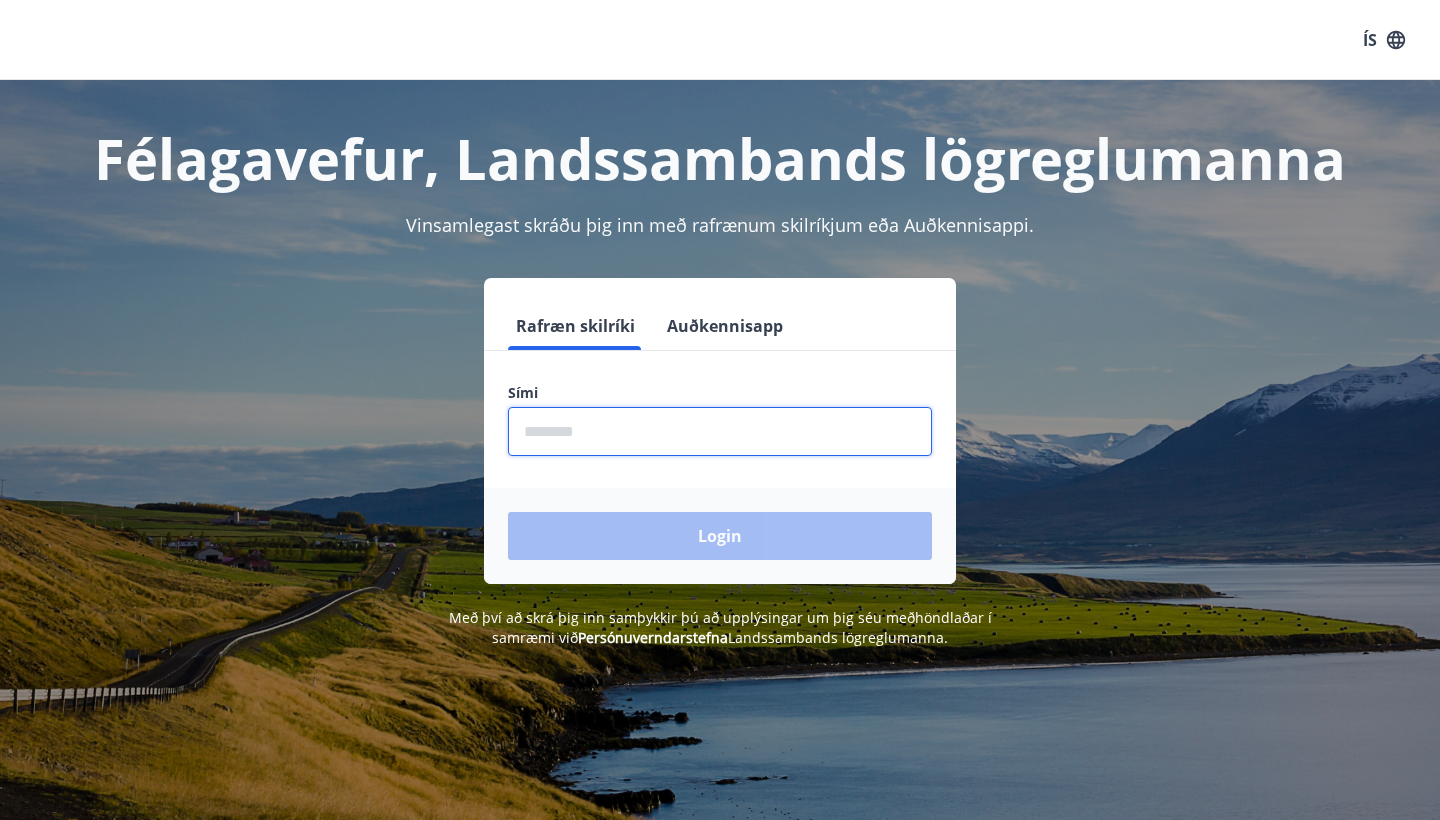 click at bounding box center (720, 431) 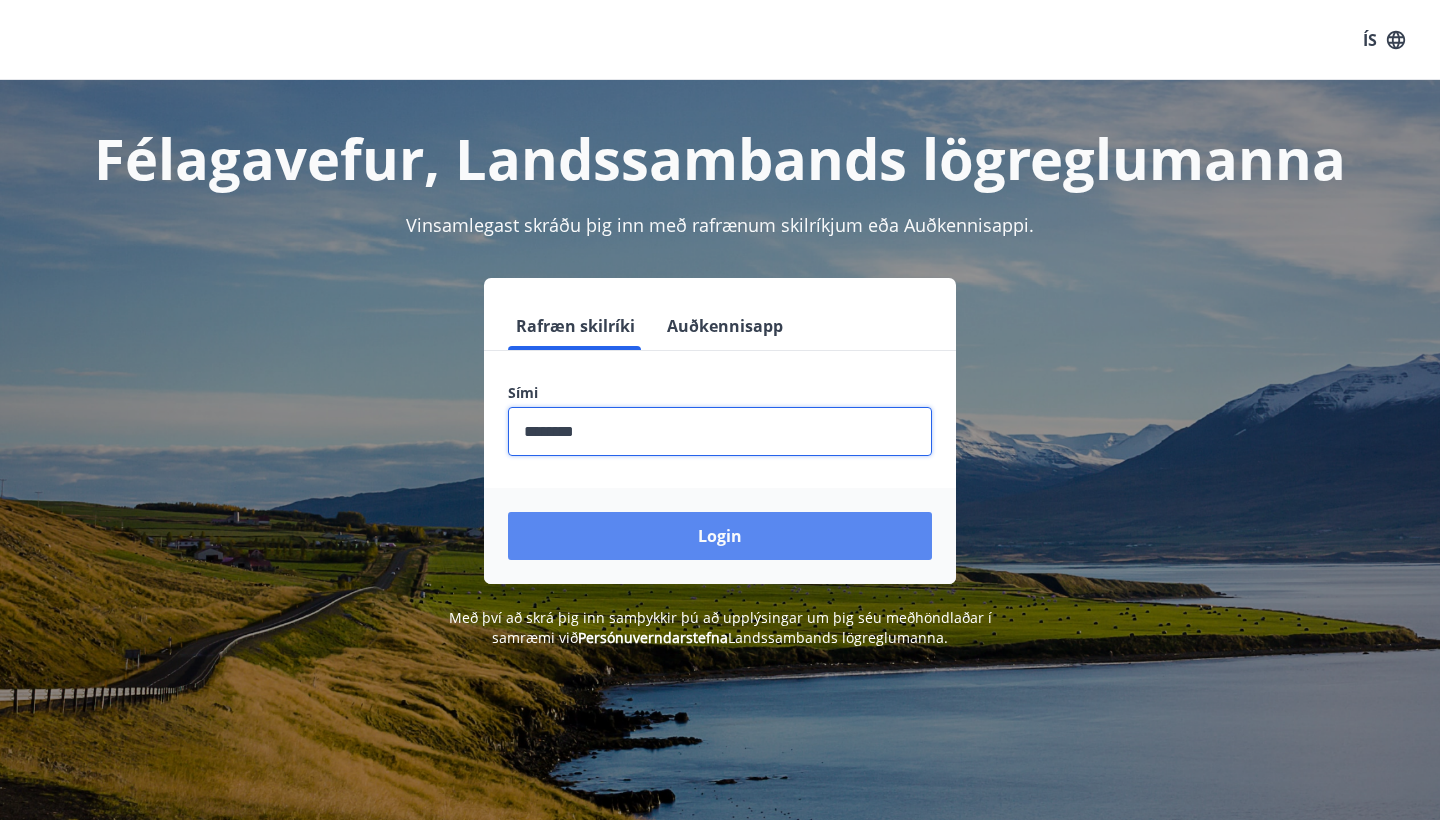 type on "********" 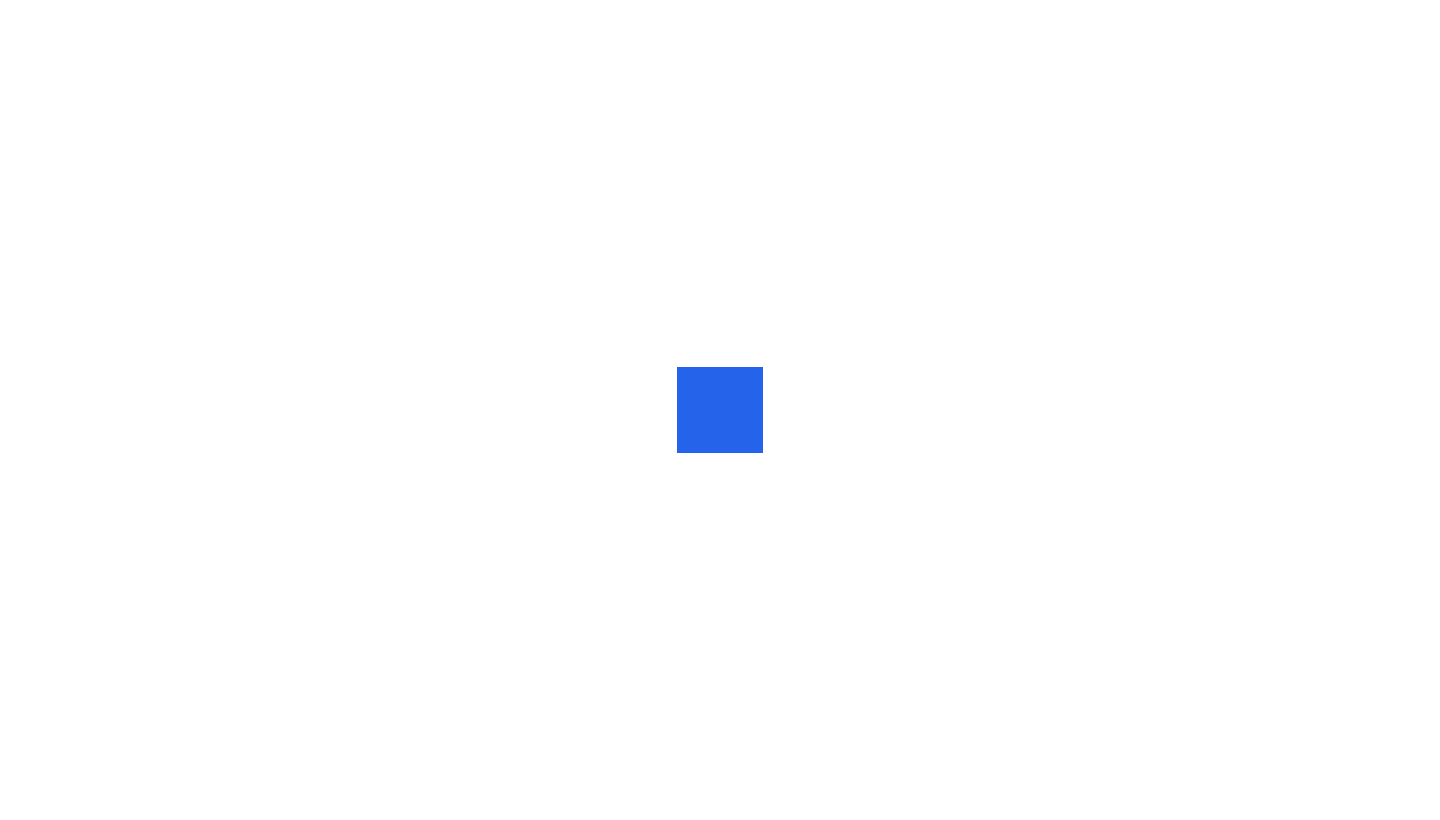 scroll, scrollTop: 0, scrollLeft: 0, axis: both 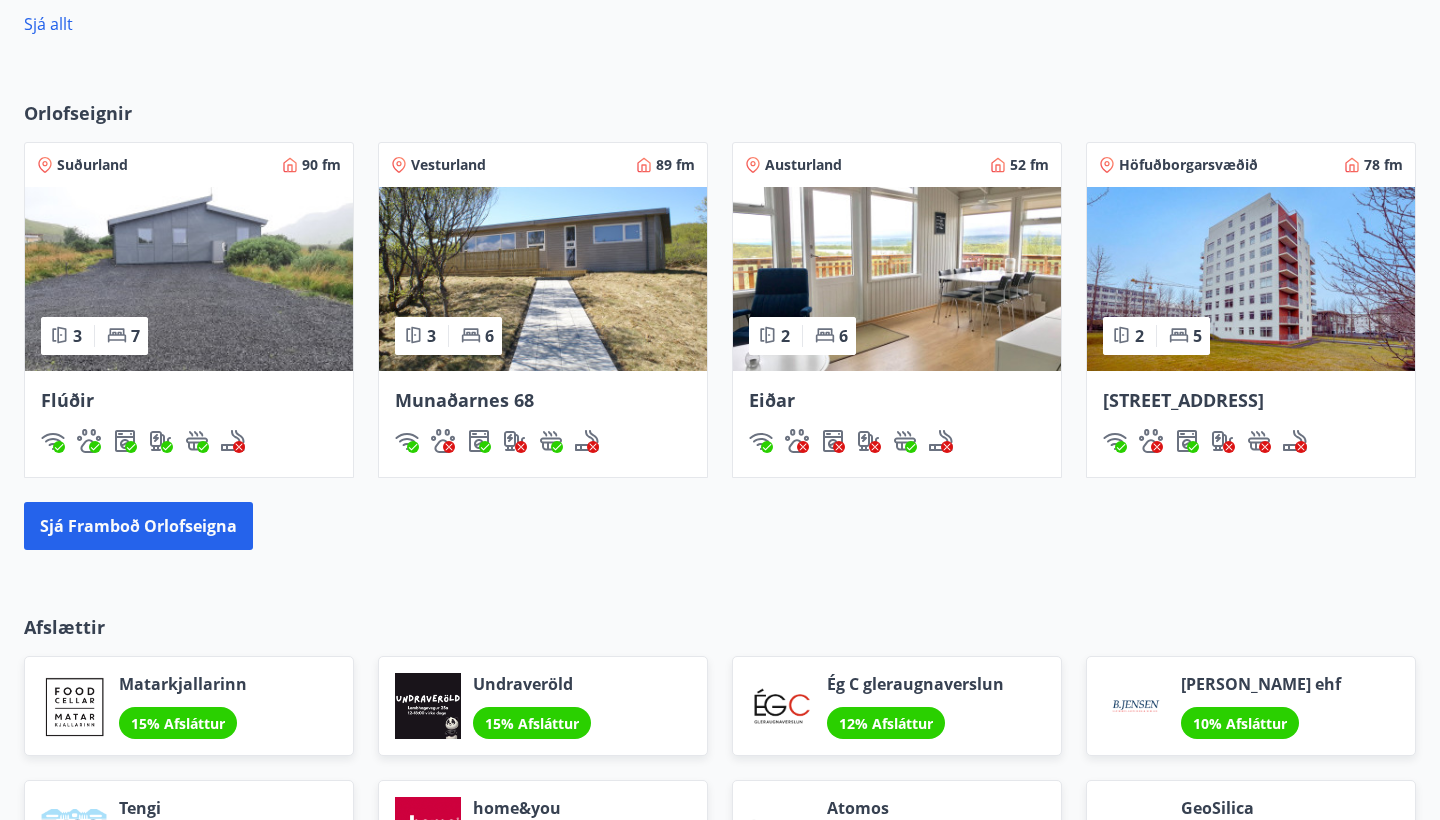click at bounding box center [897, 279] 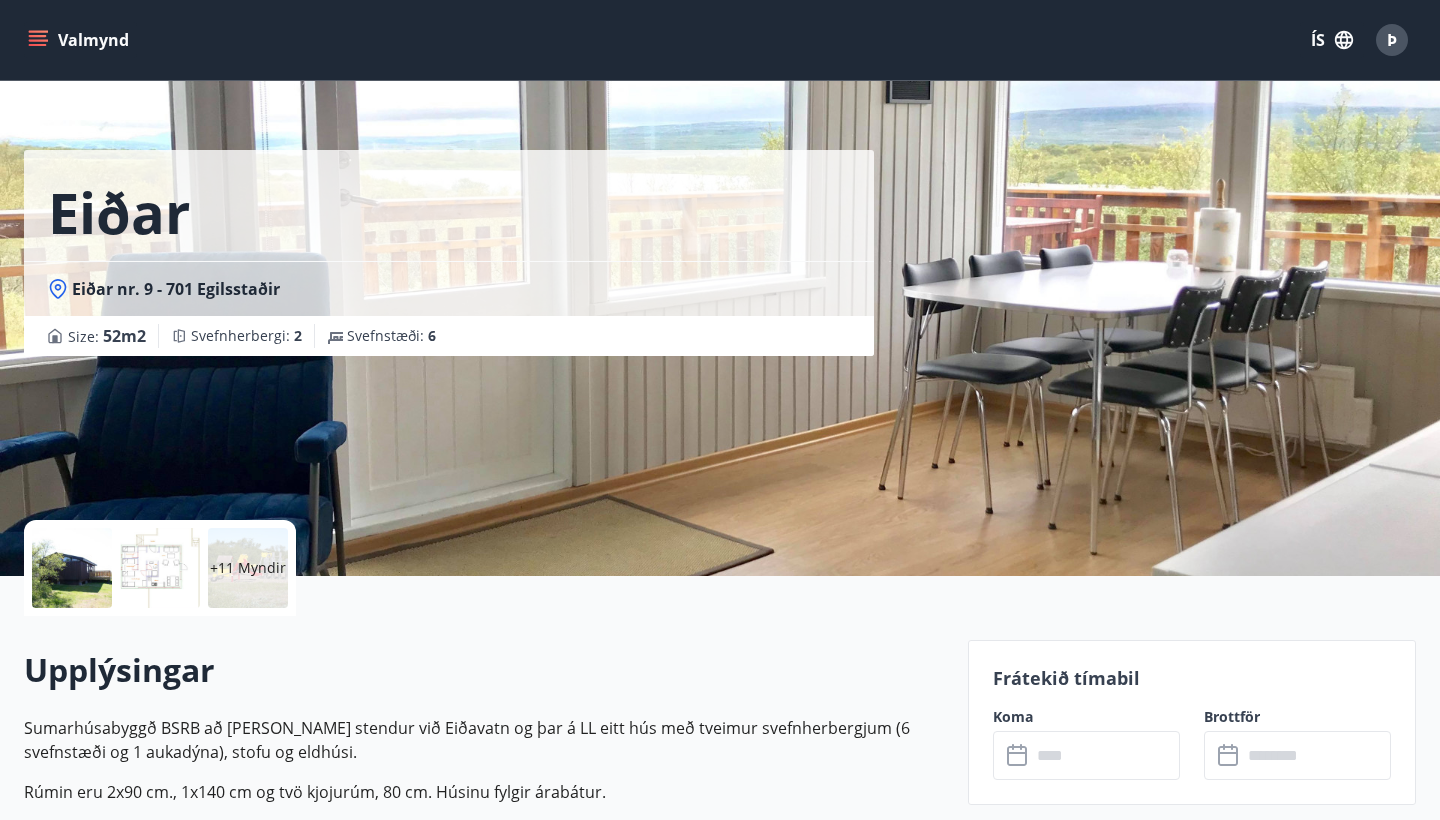 scroll, scrollTop: 55, scrollLeft: 0, axis: vertical 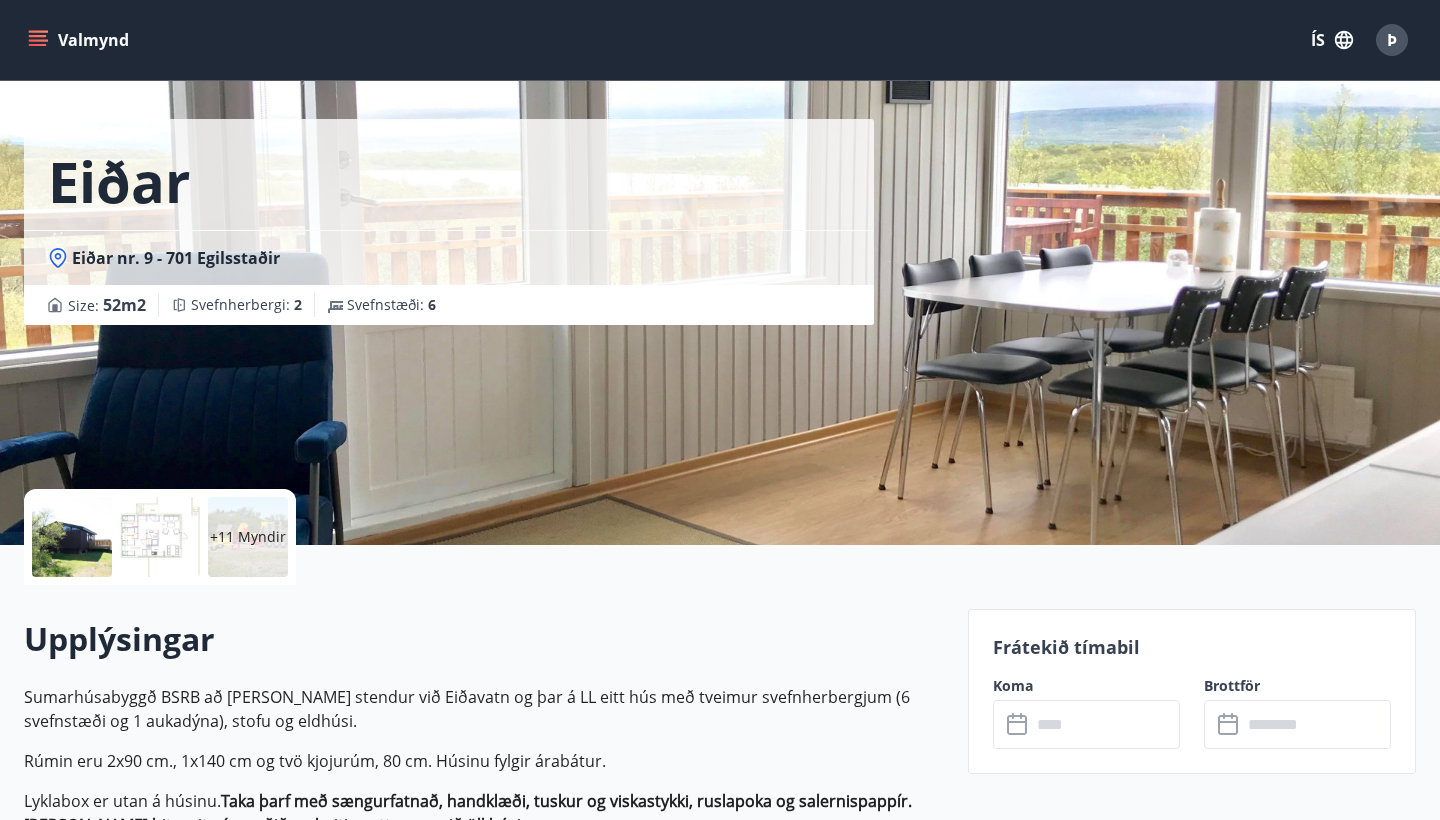 click on "+11 Myndir" at bounding box center (248, 537) 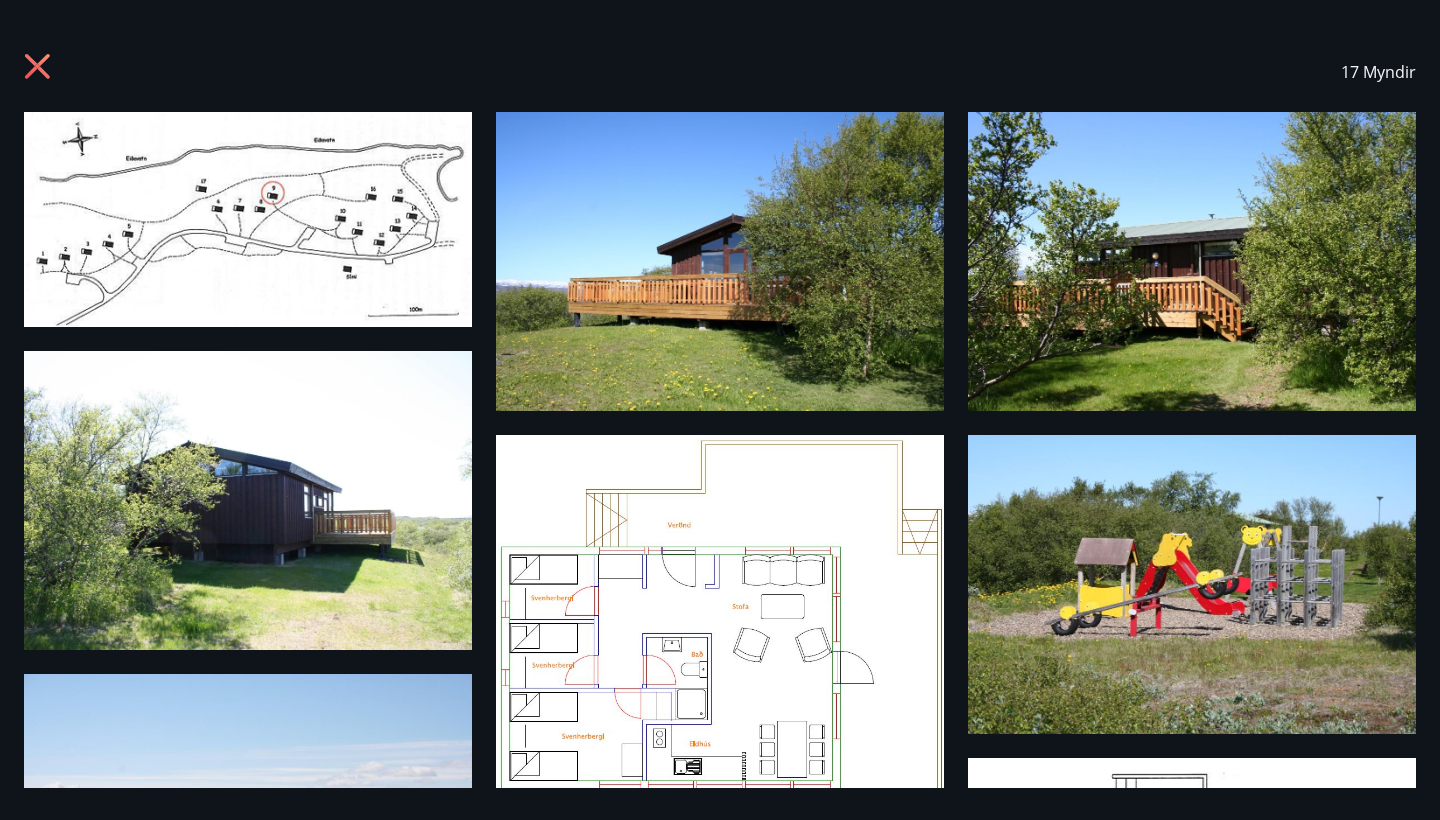 scroll, scrollTop: 0, scrollLeft: 0, axis: both 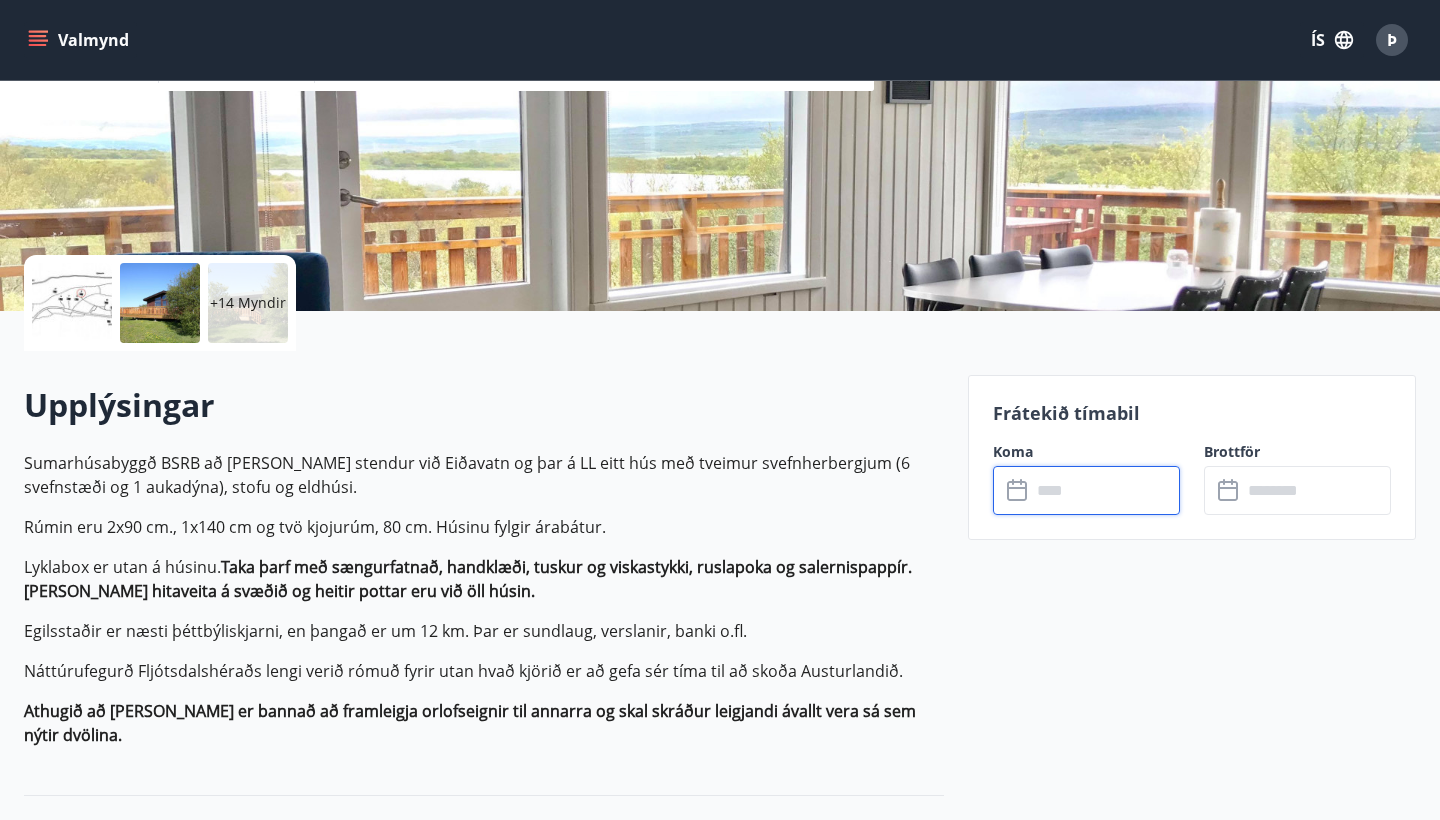 click at bounding box center (1105, 490) 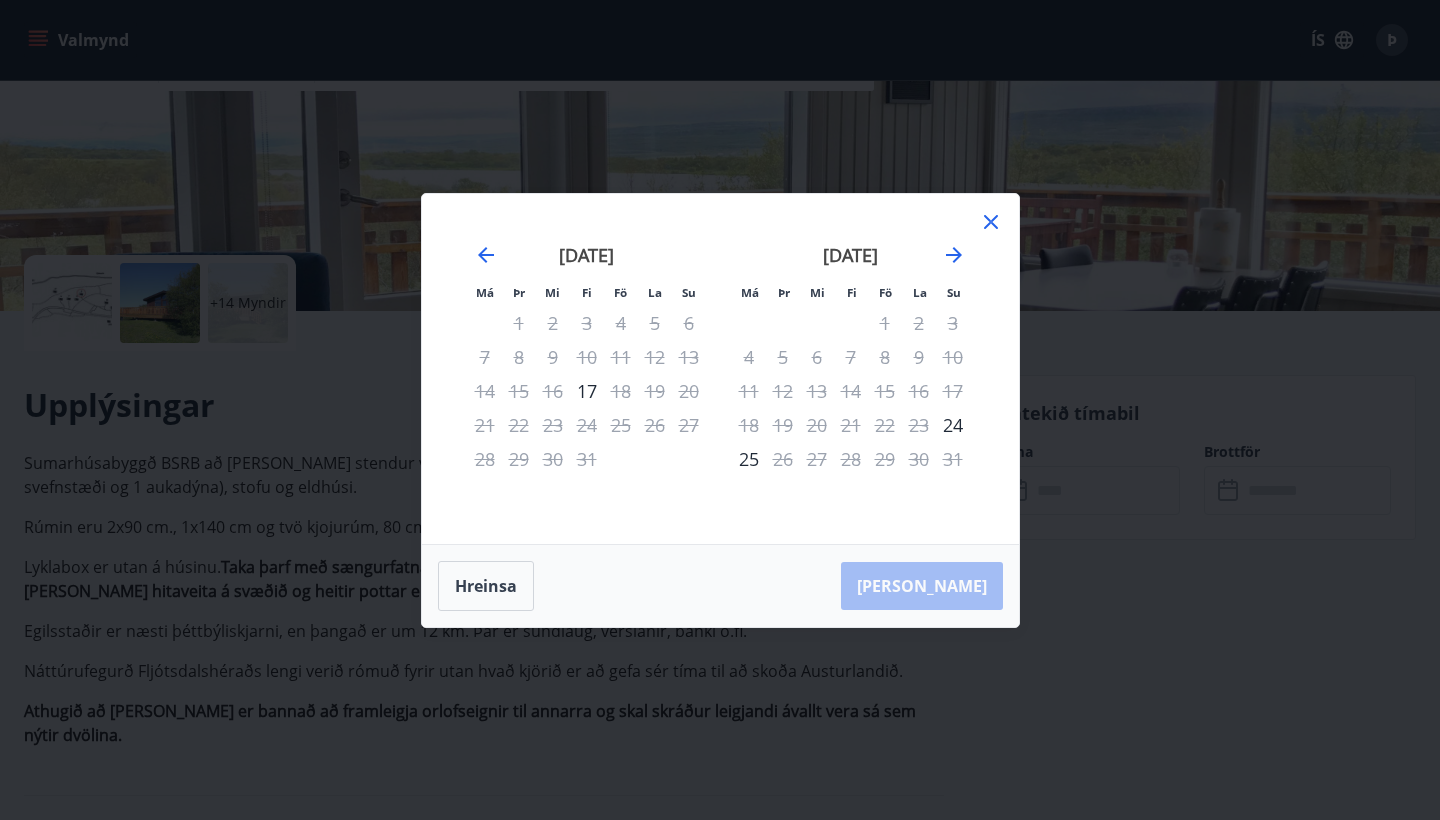 scroll, scrollTop: 186, scrollLeft: 0, axis: vertical 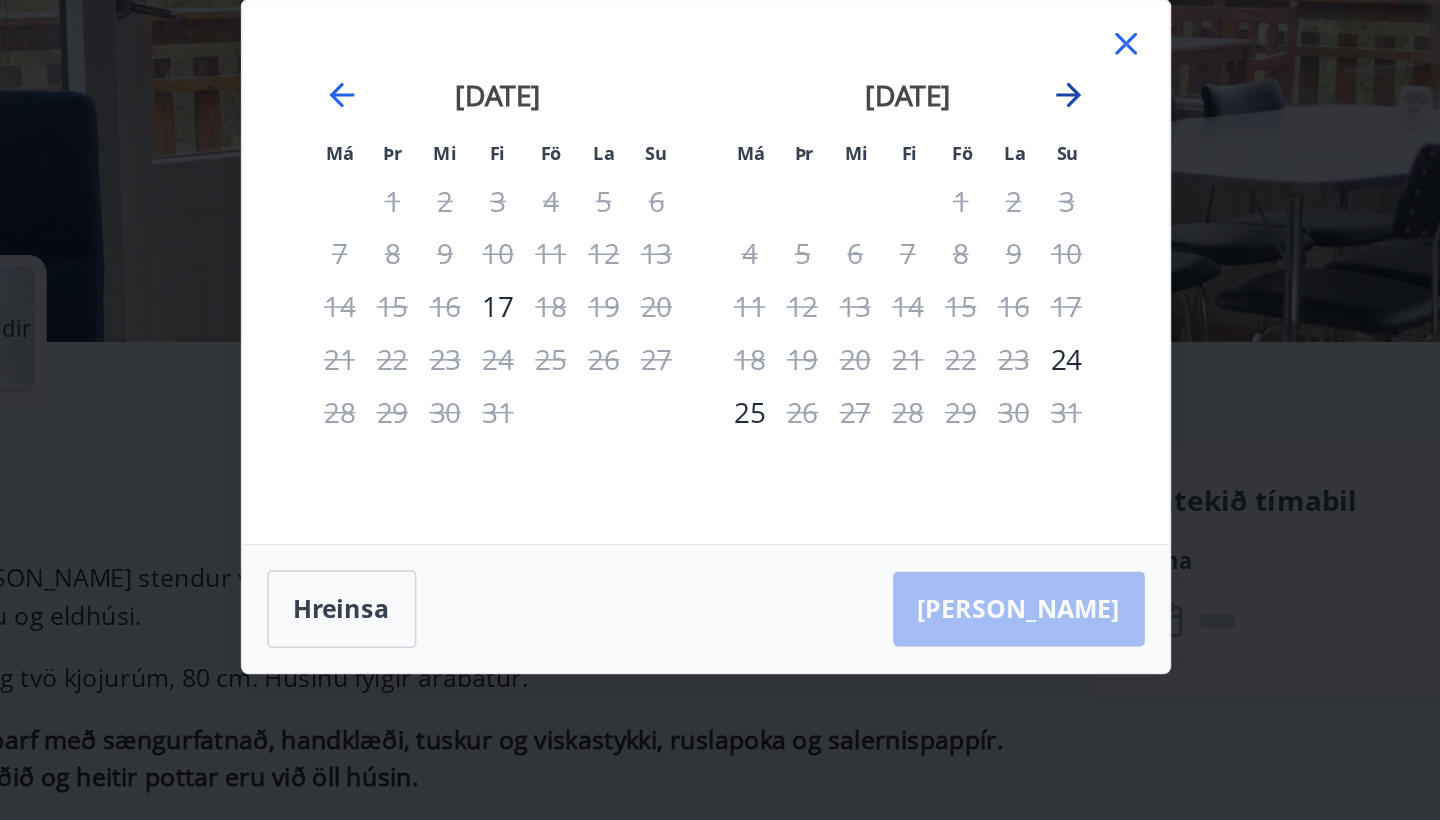 click 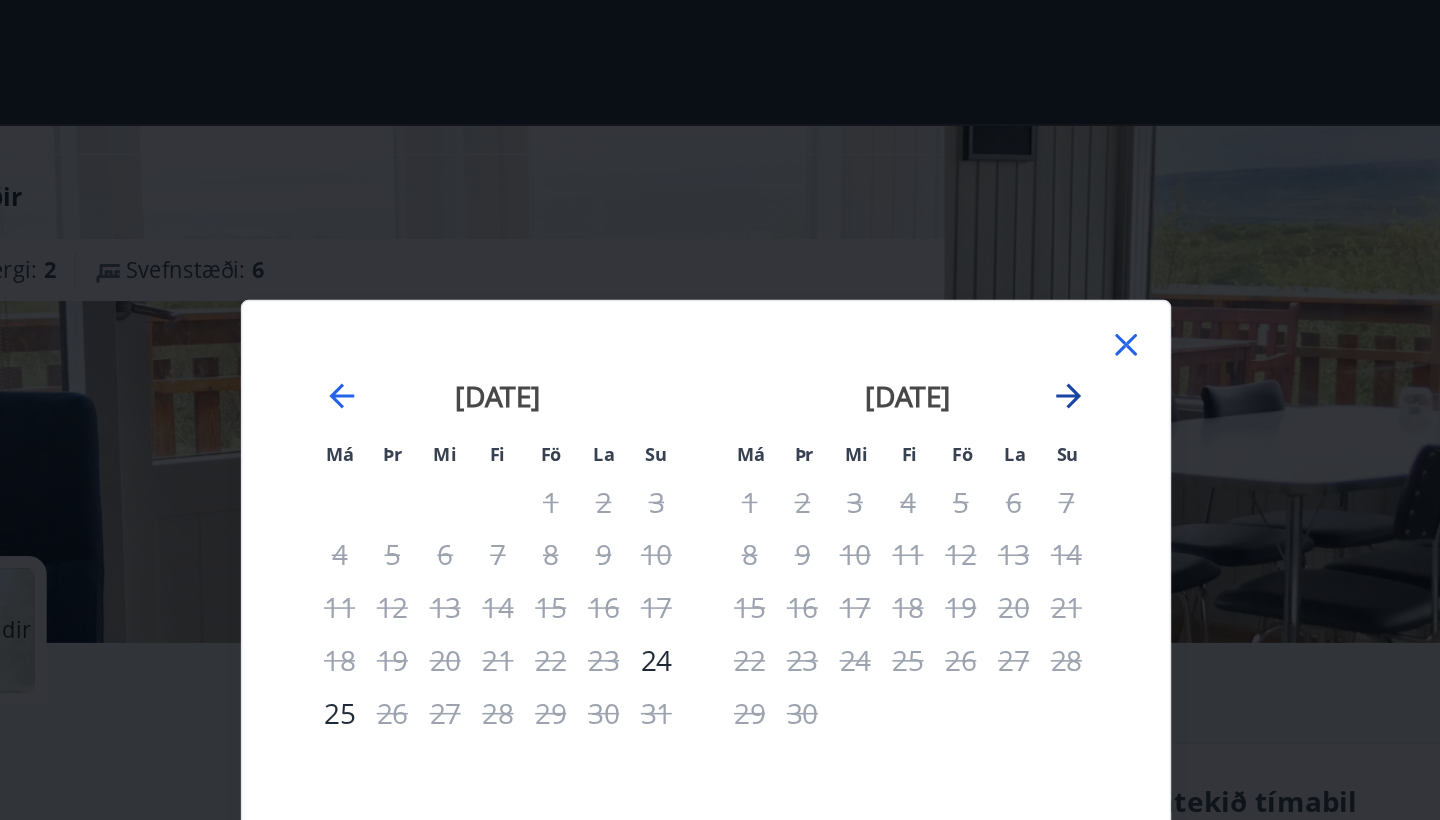 click 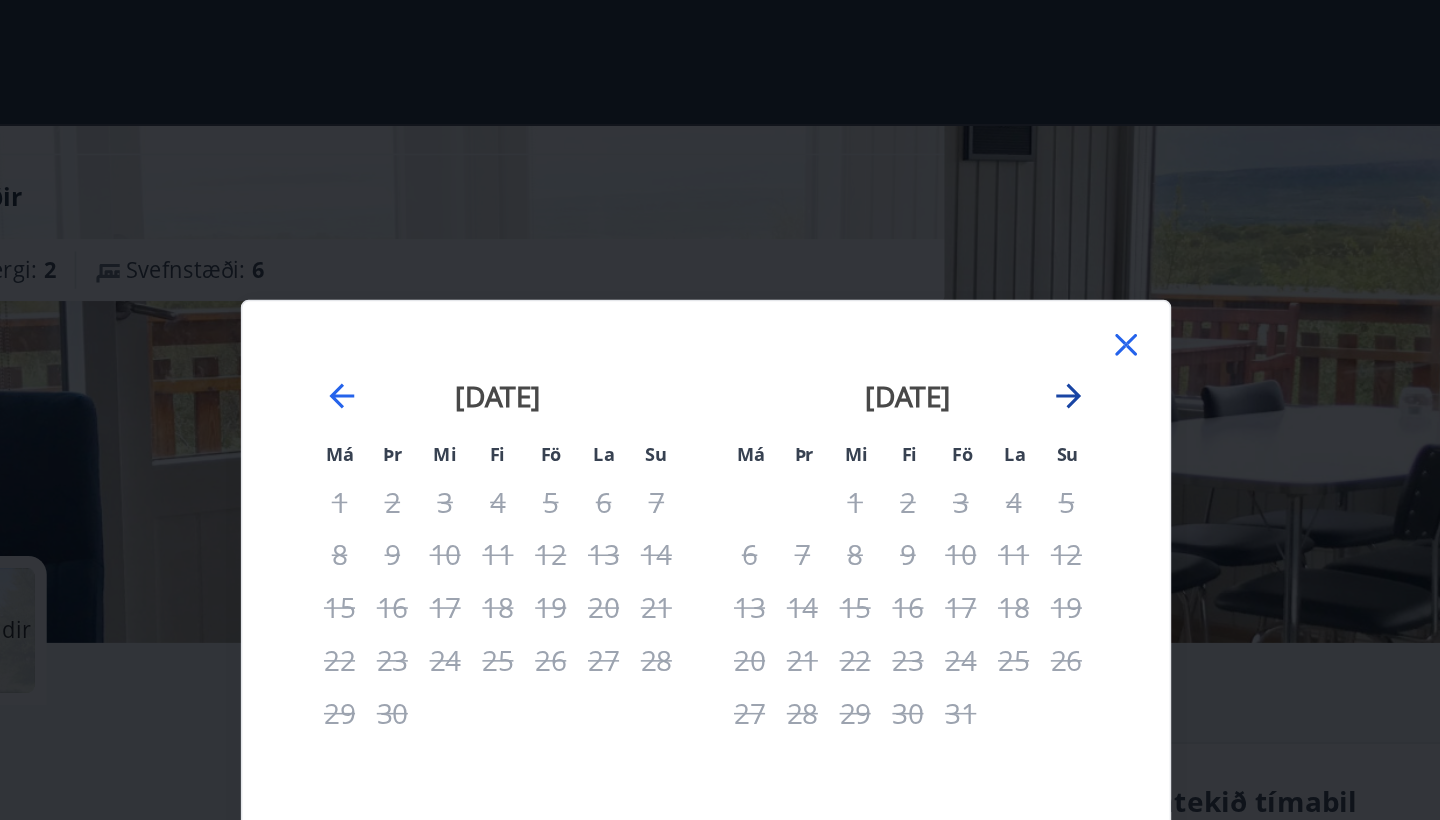 click 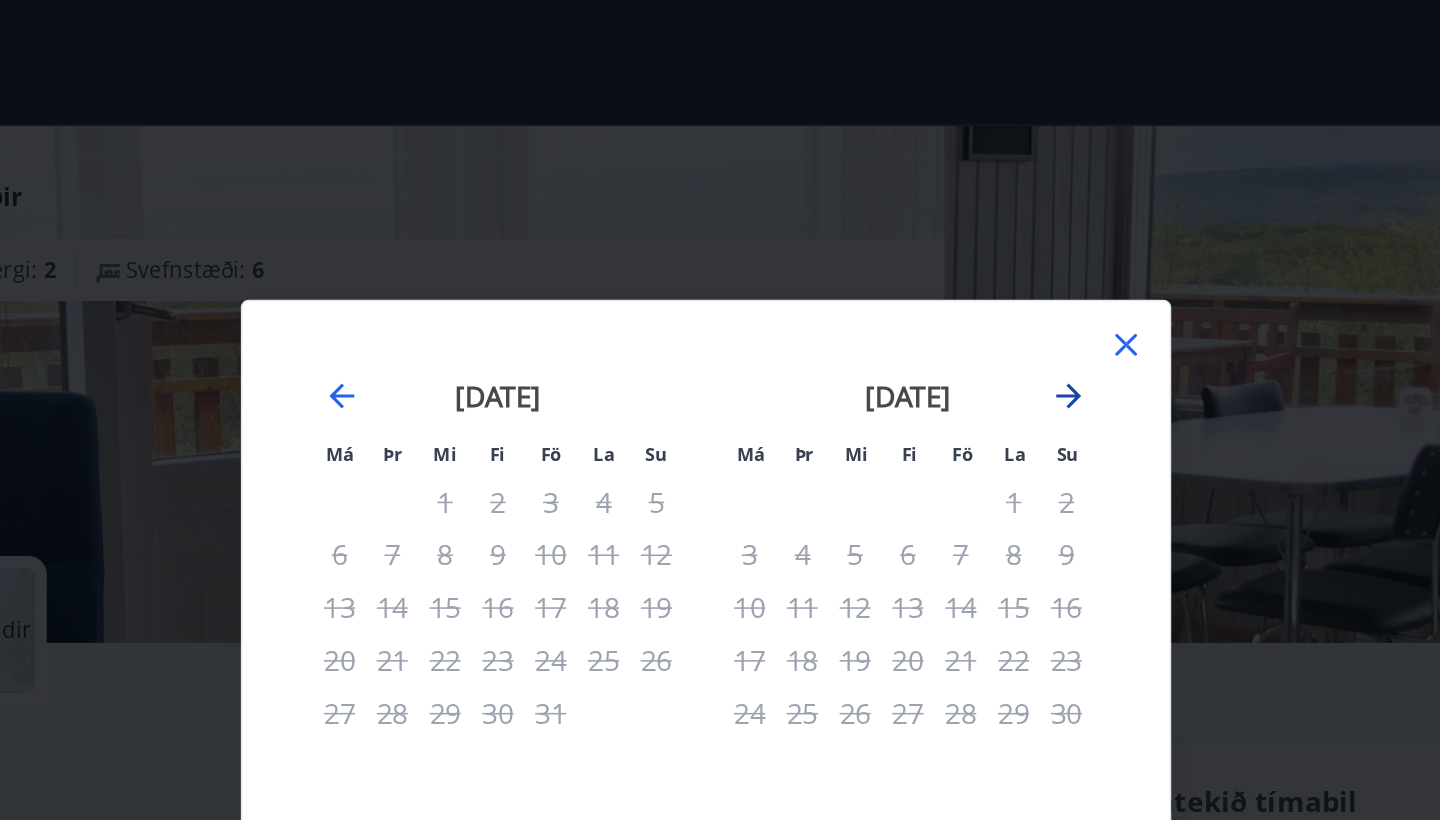 click 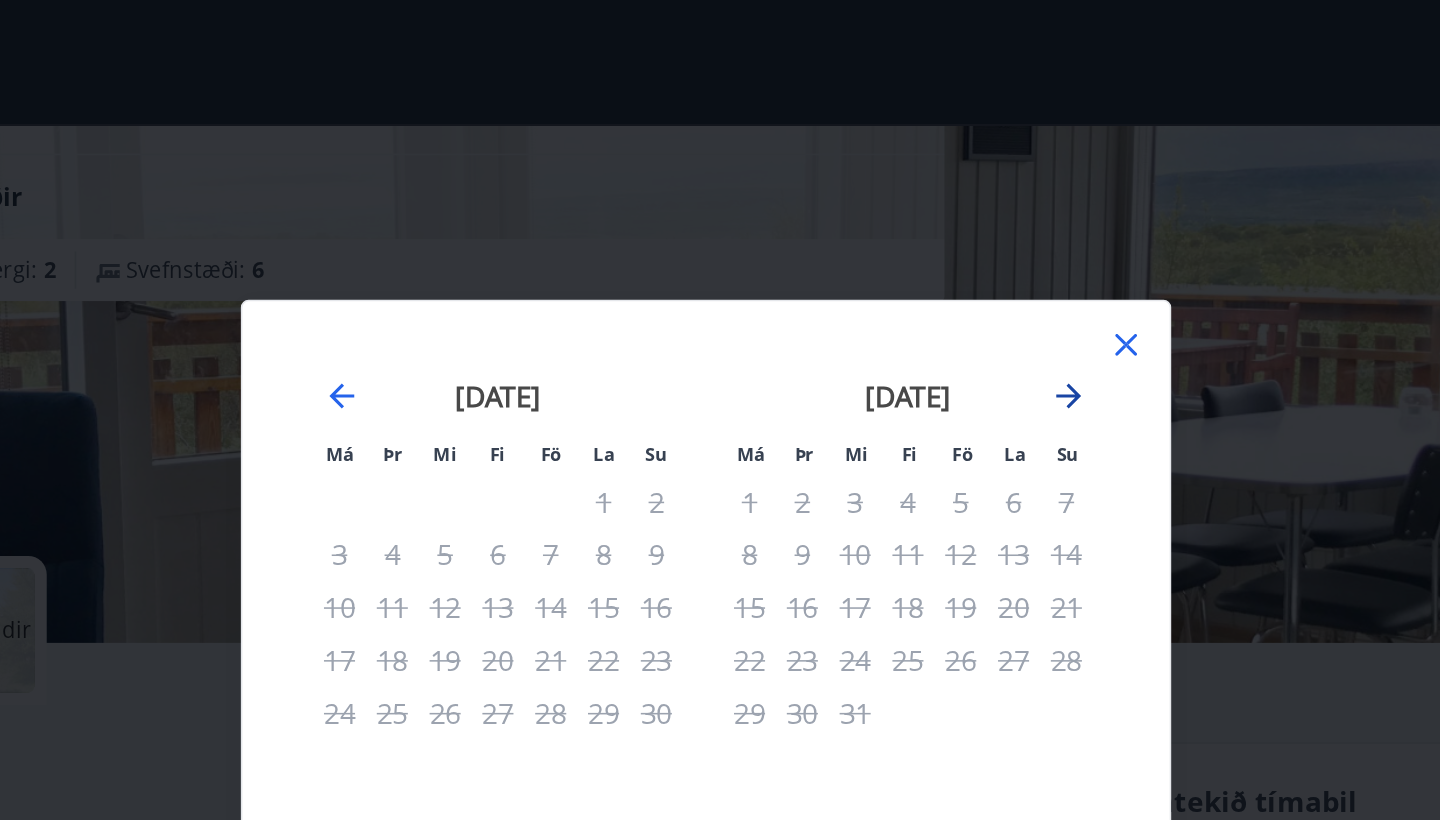 click 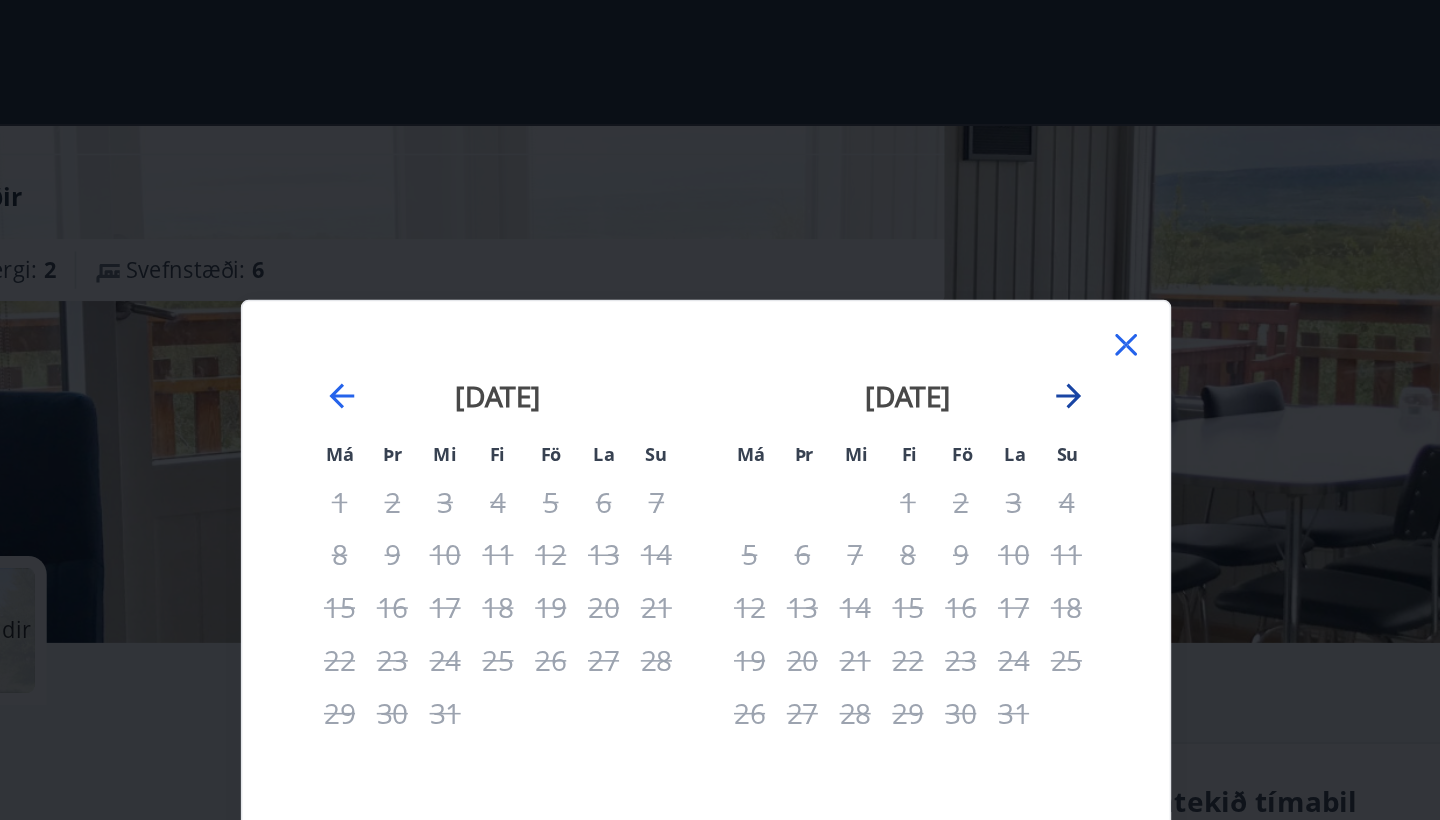 click 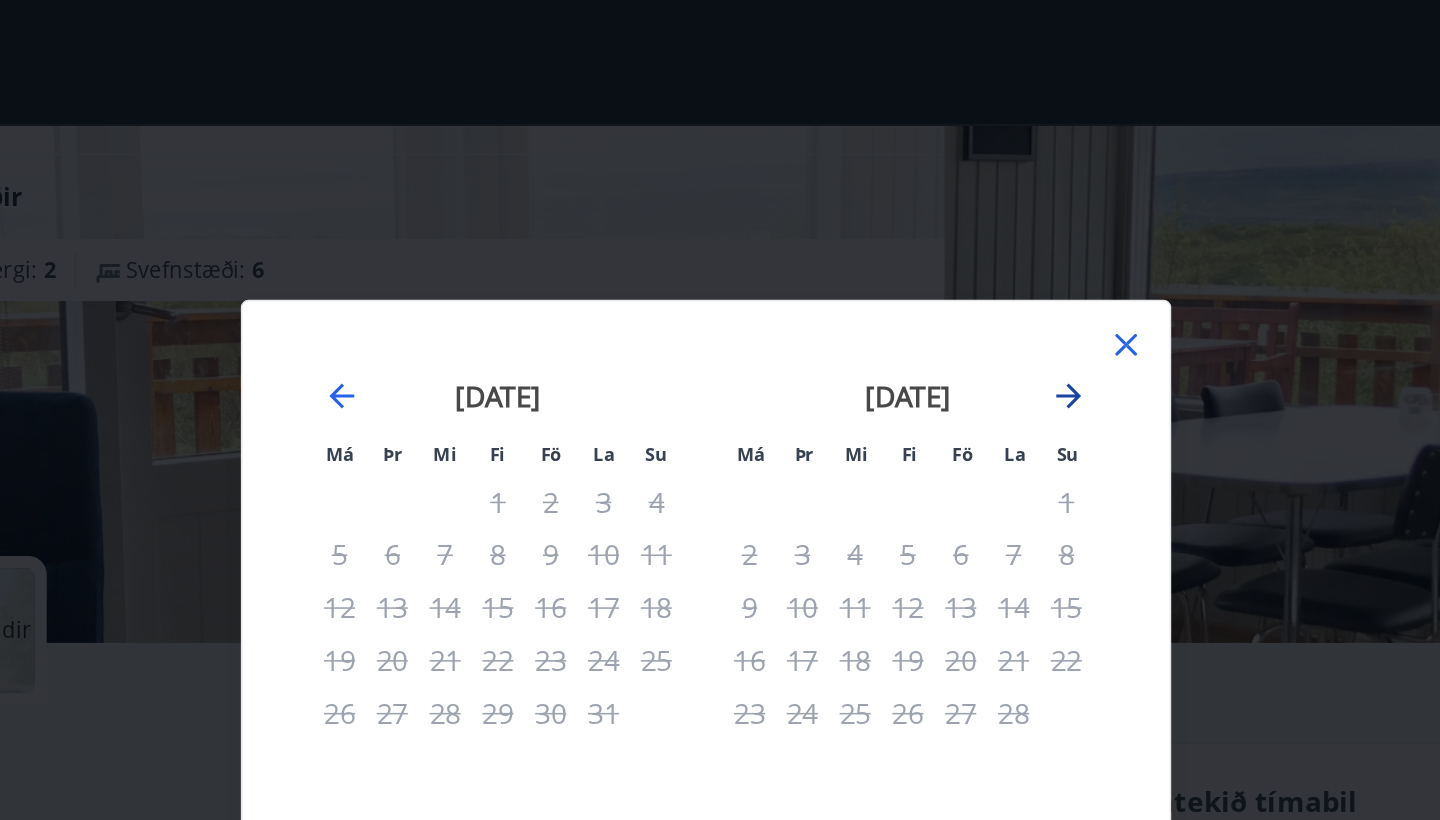 click 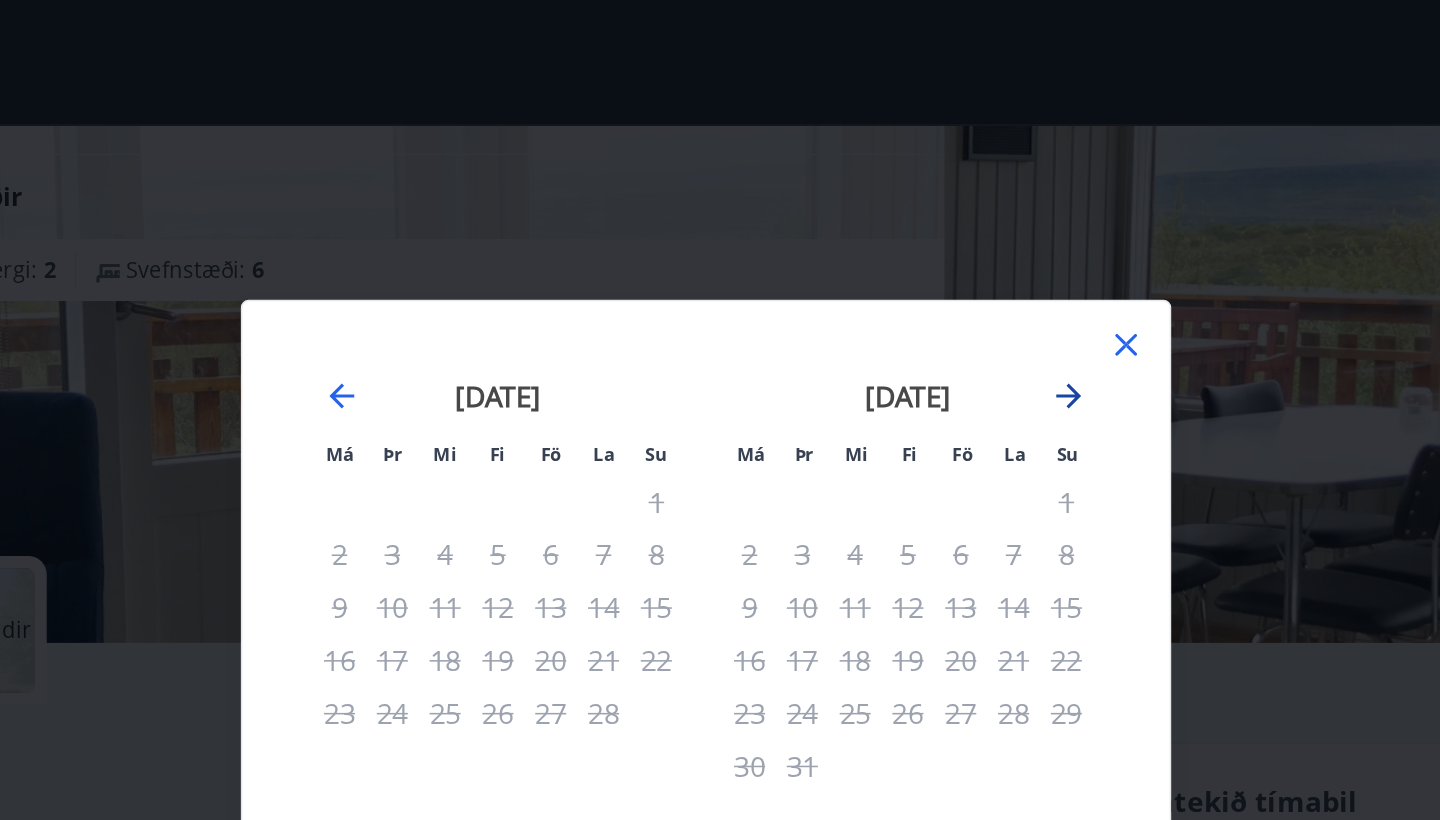 click 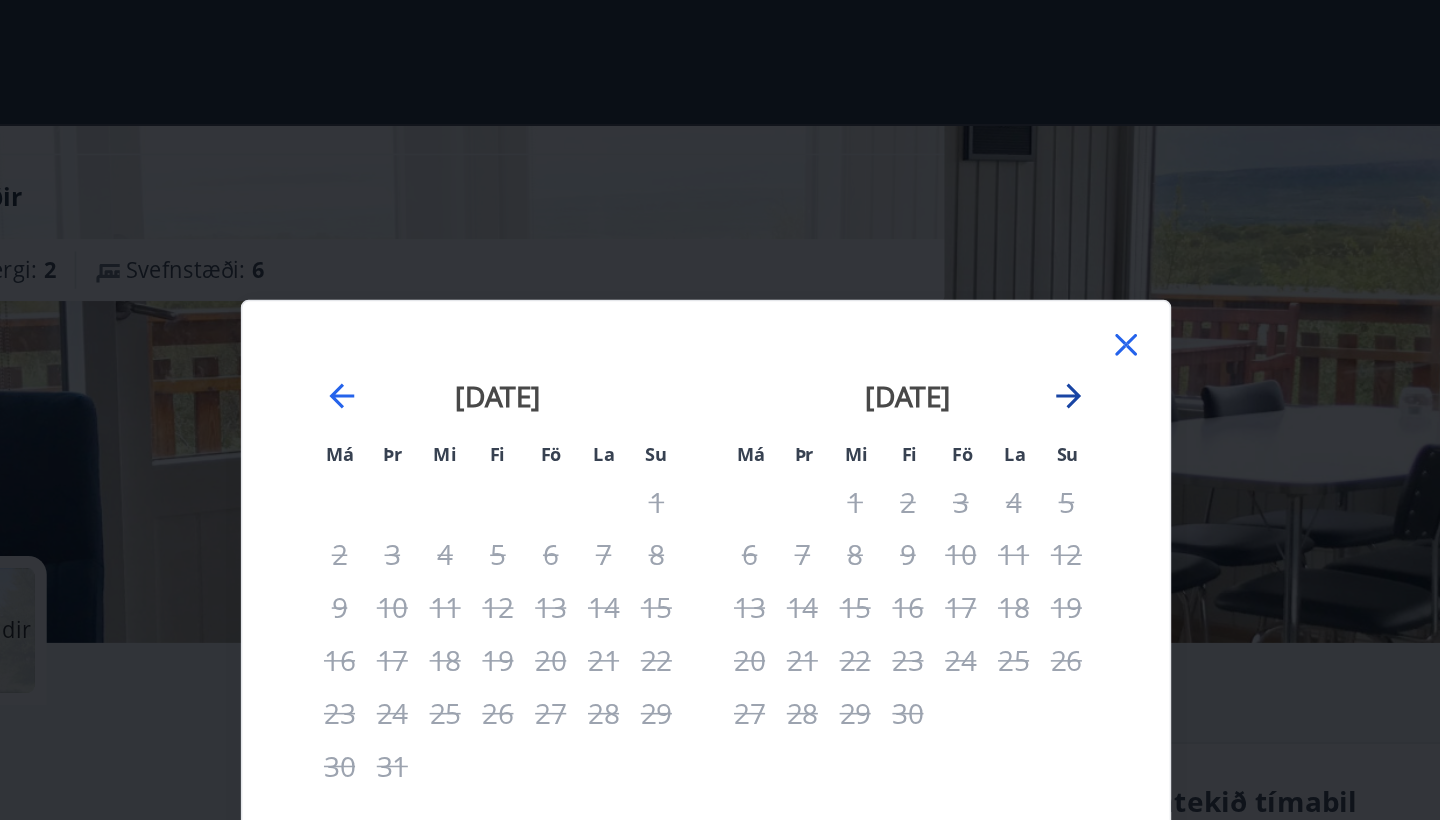 click 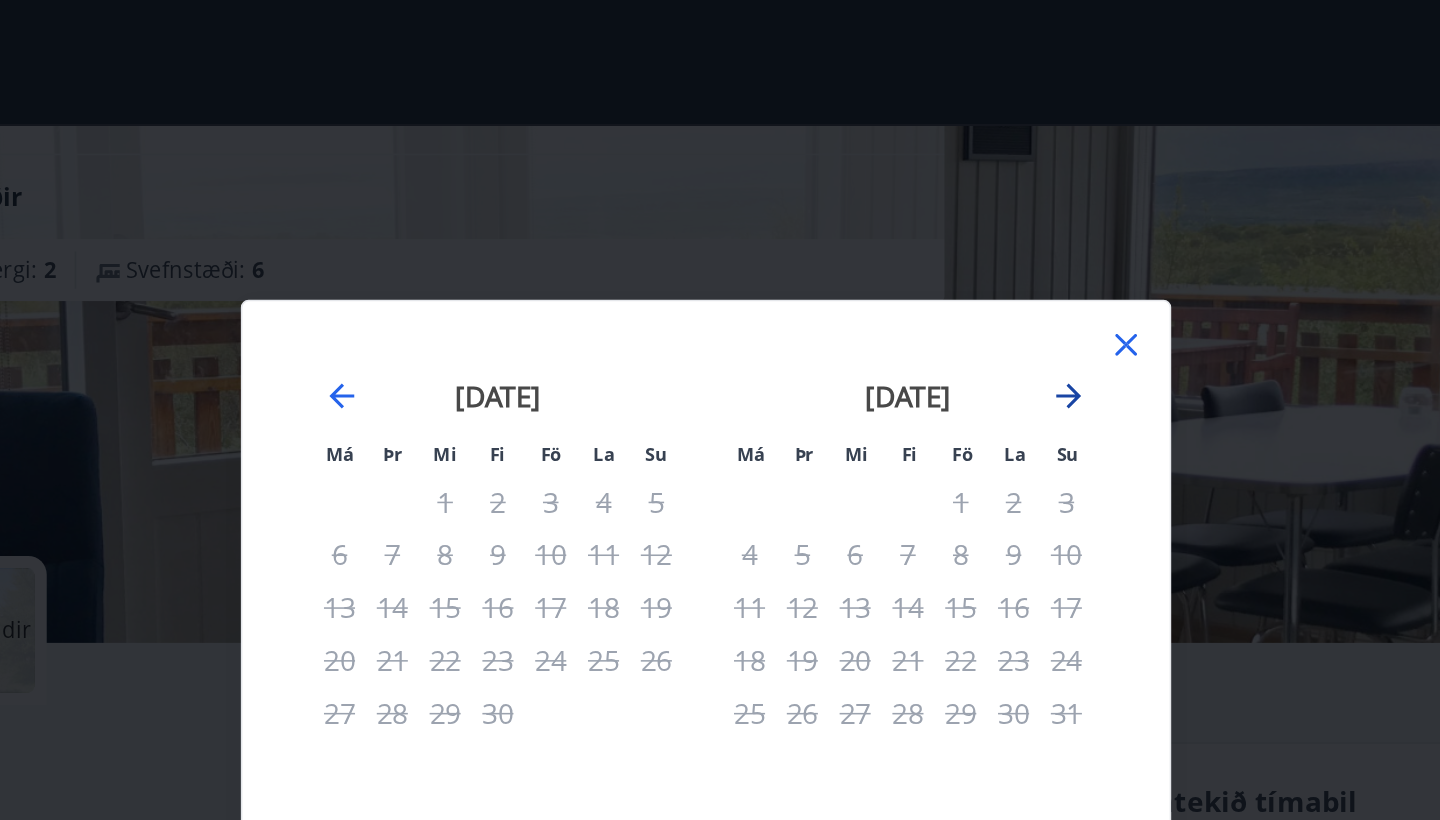 click 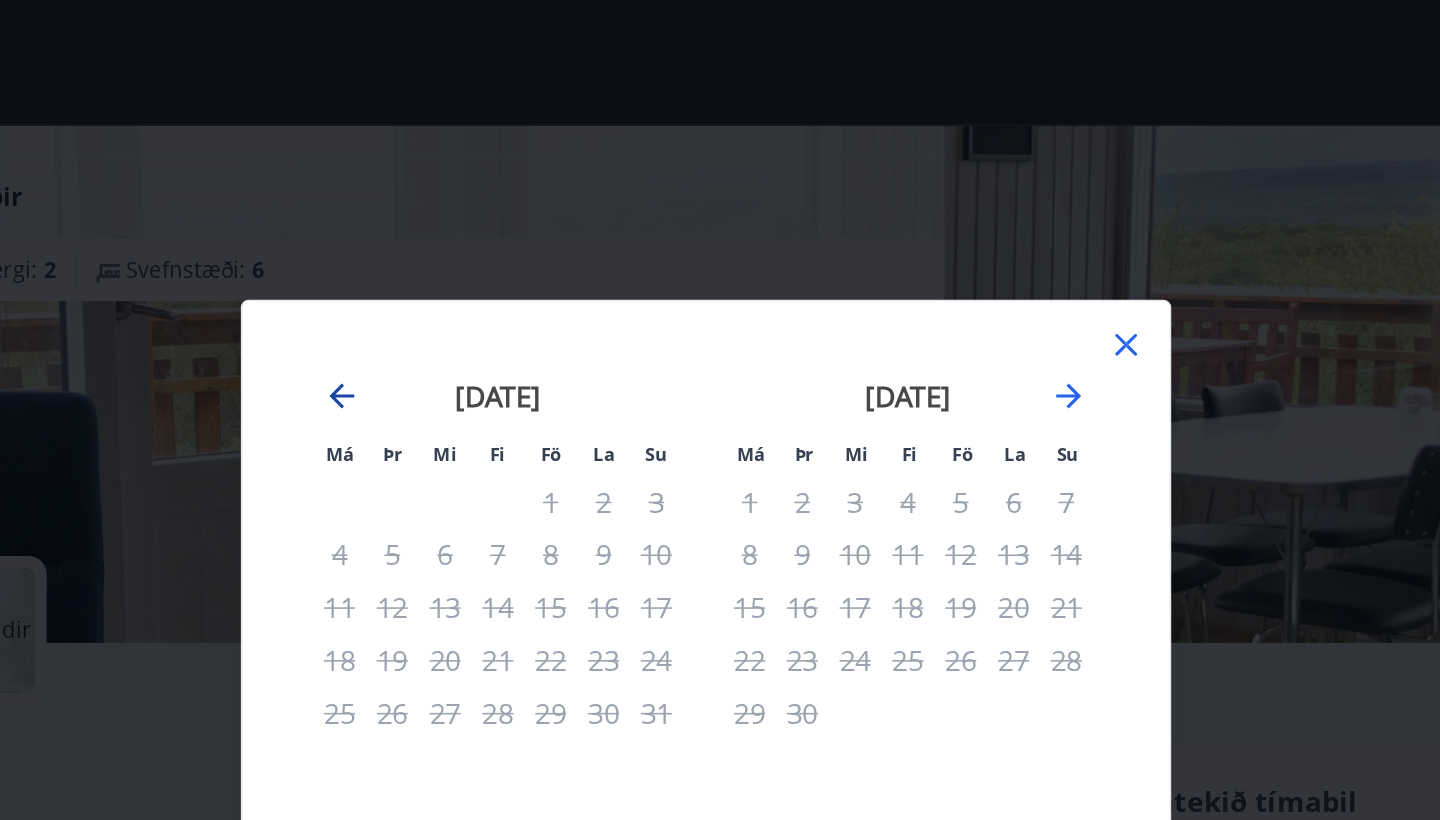click 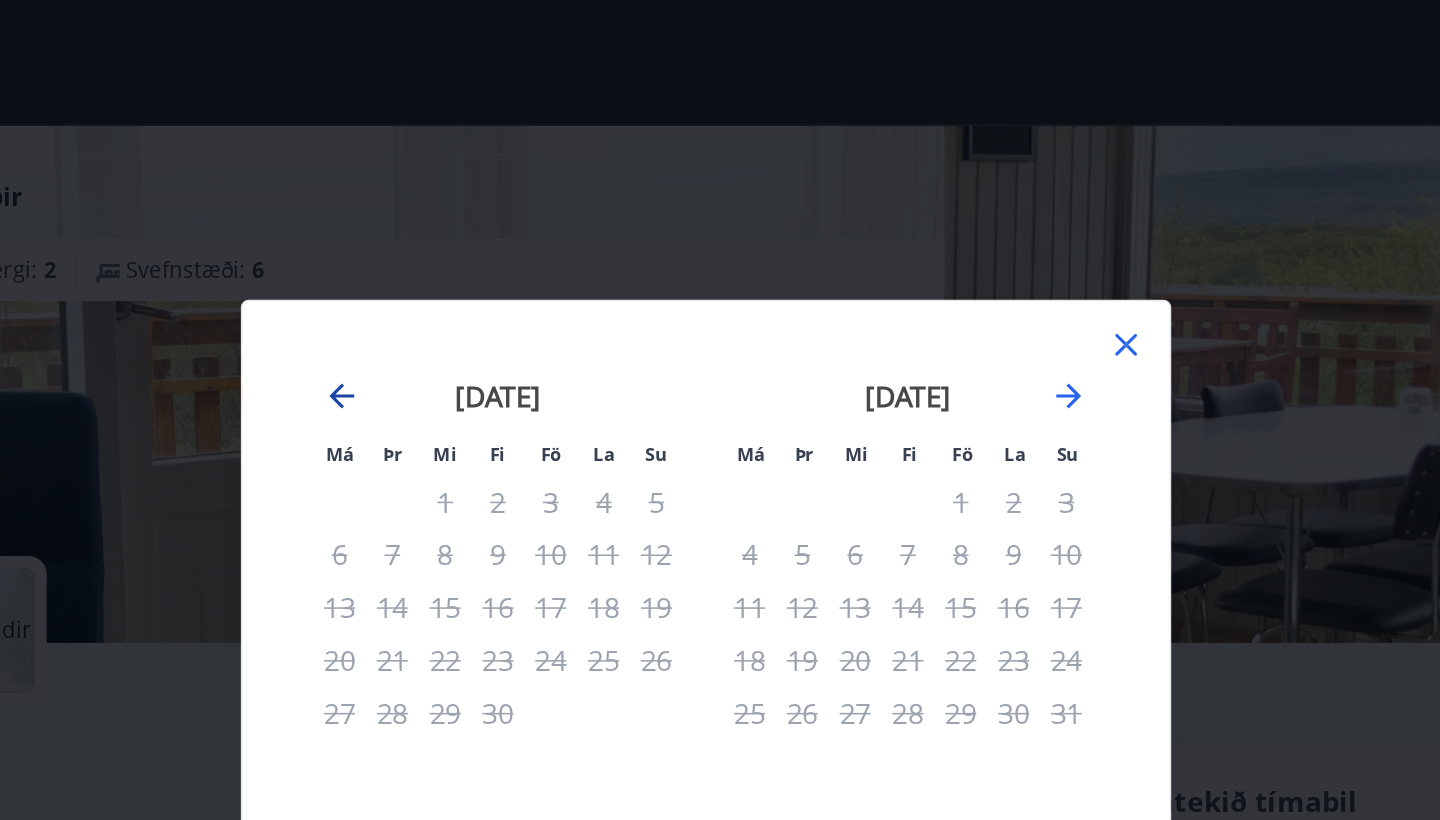 click 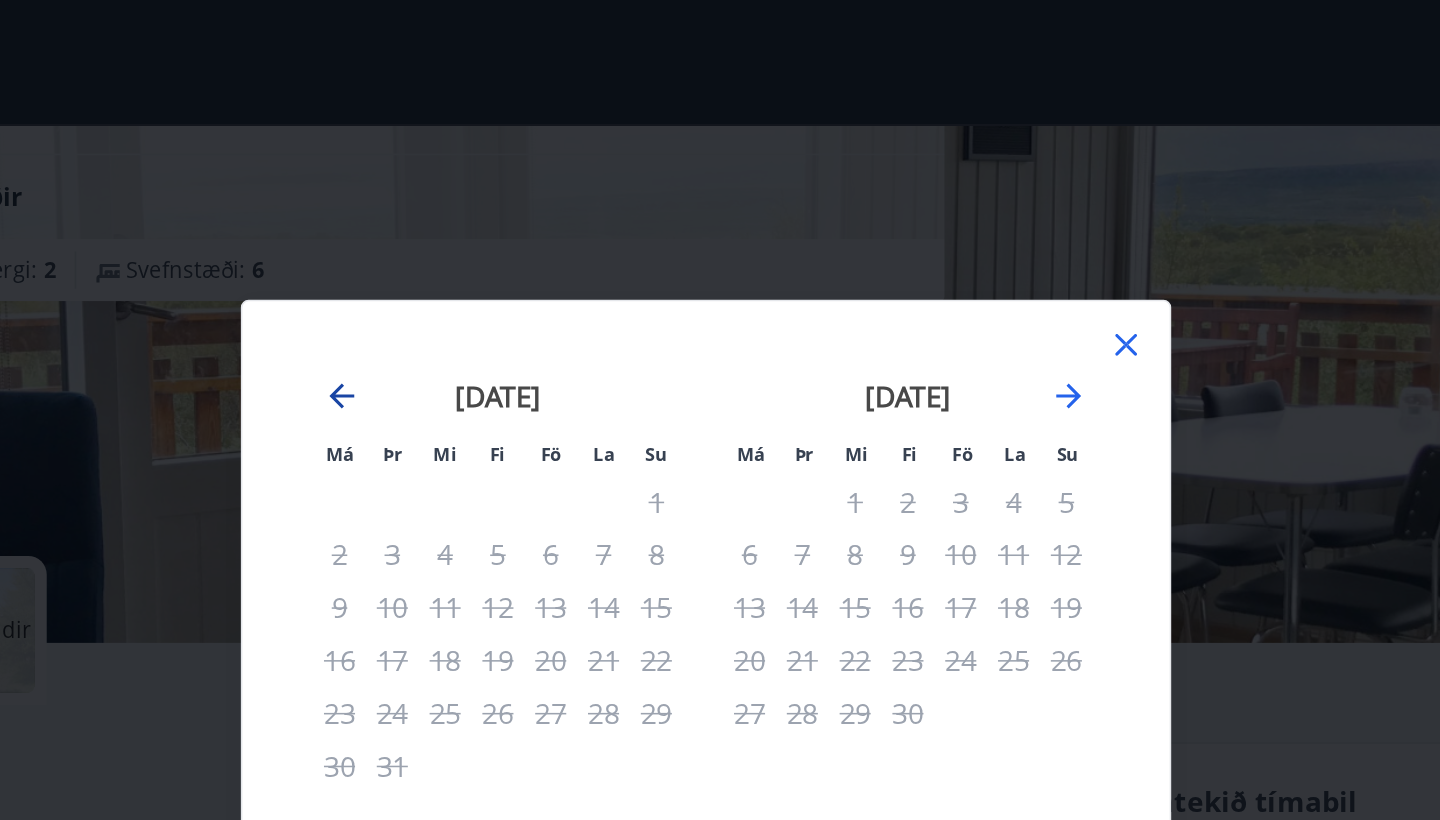 click 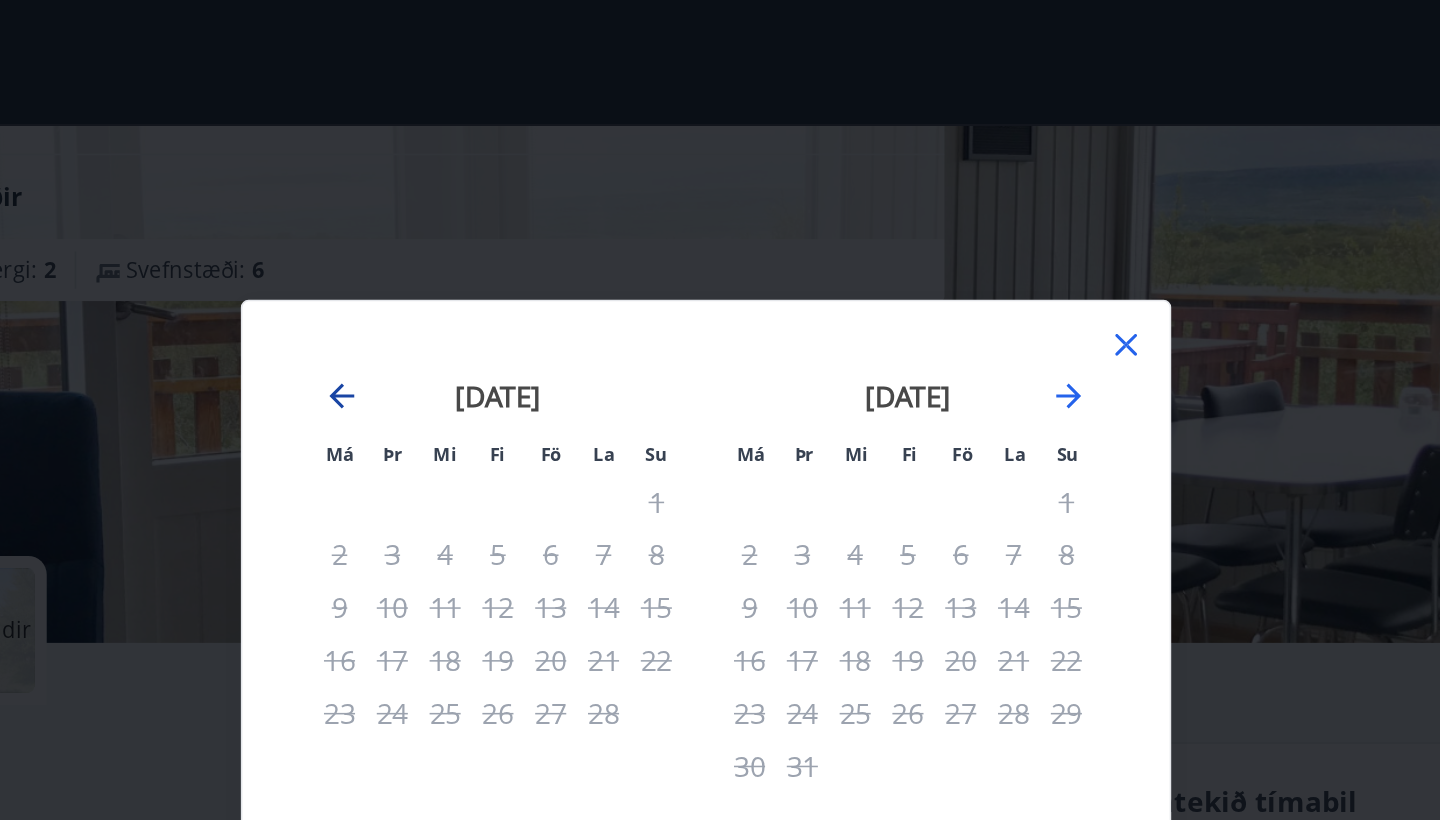 click 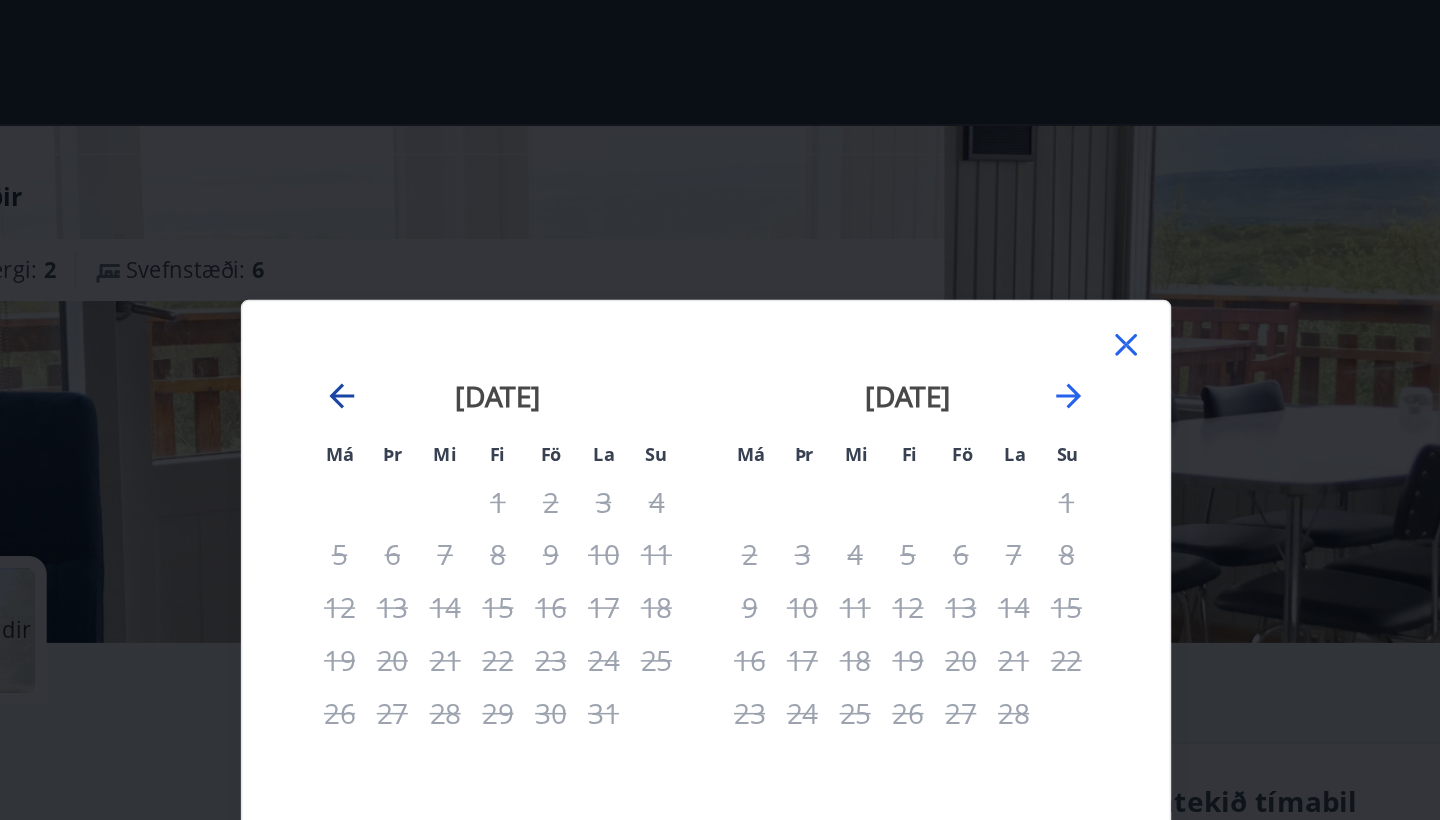 click 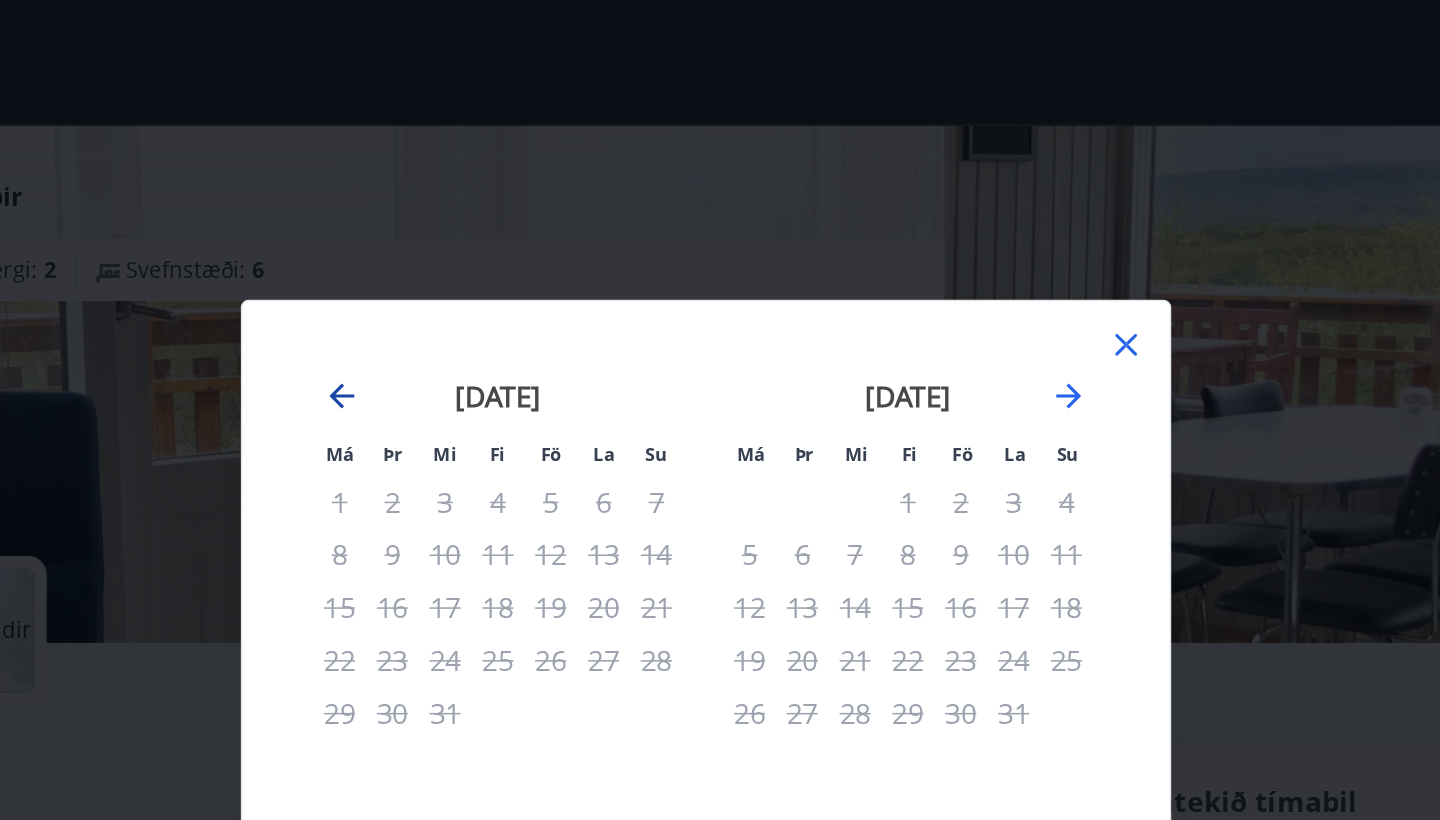 click 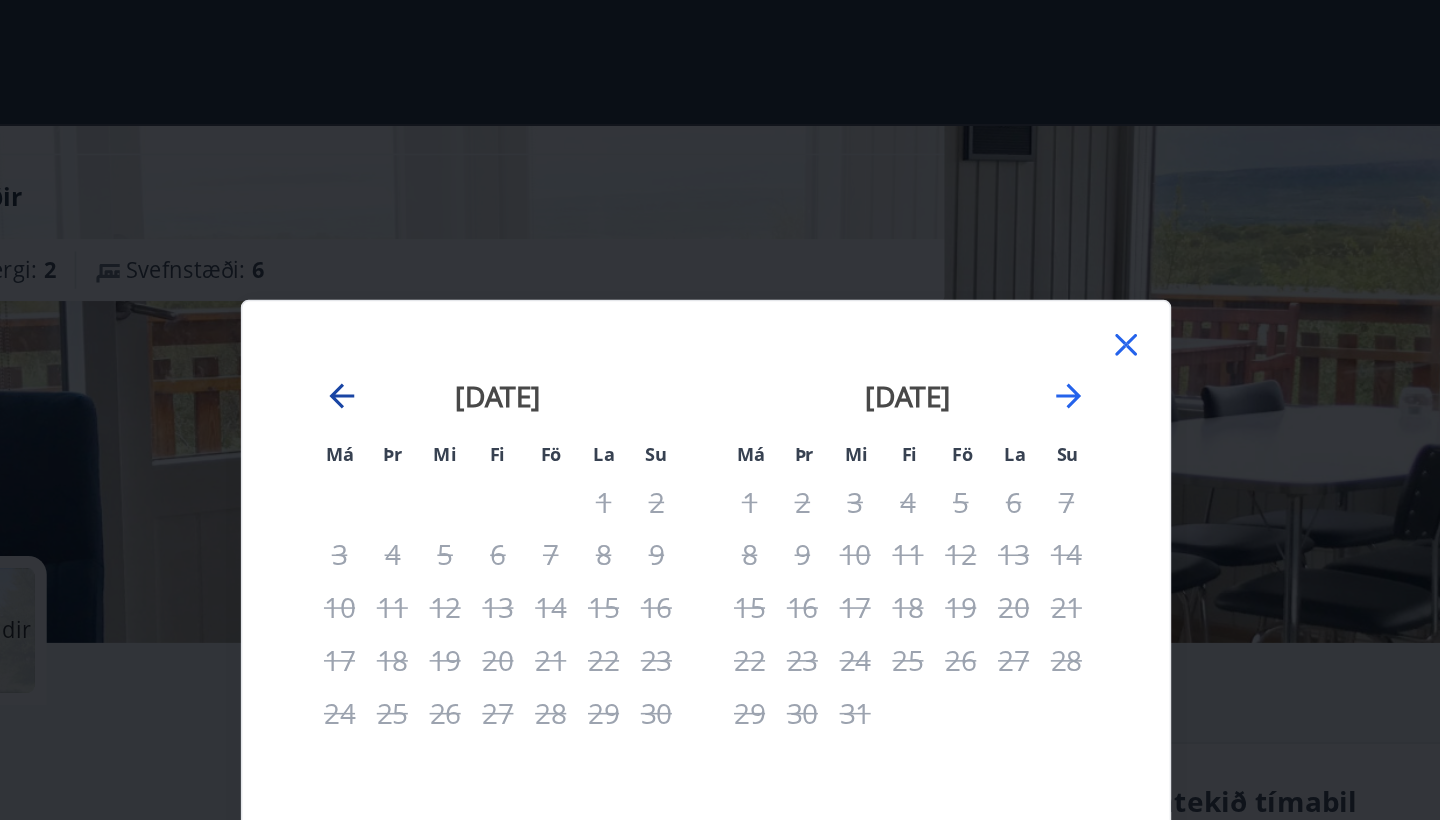 click 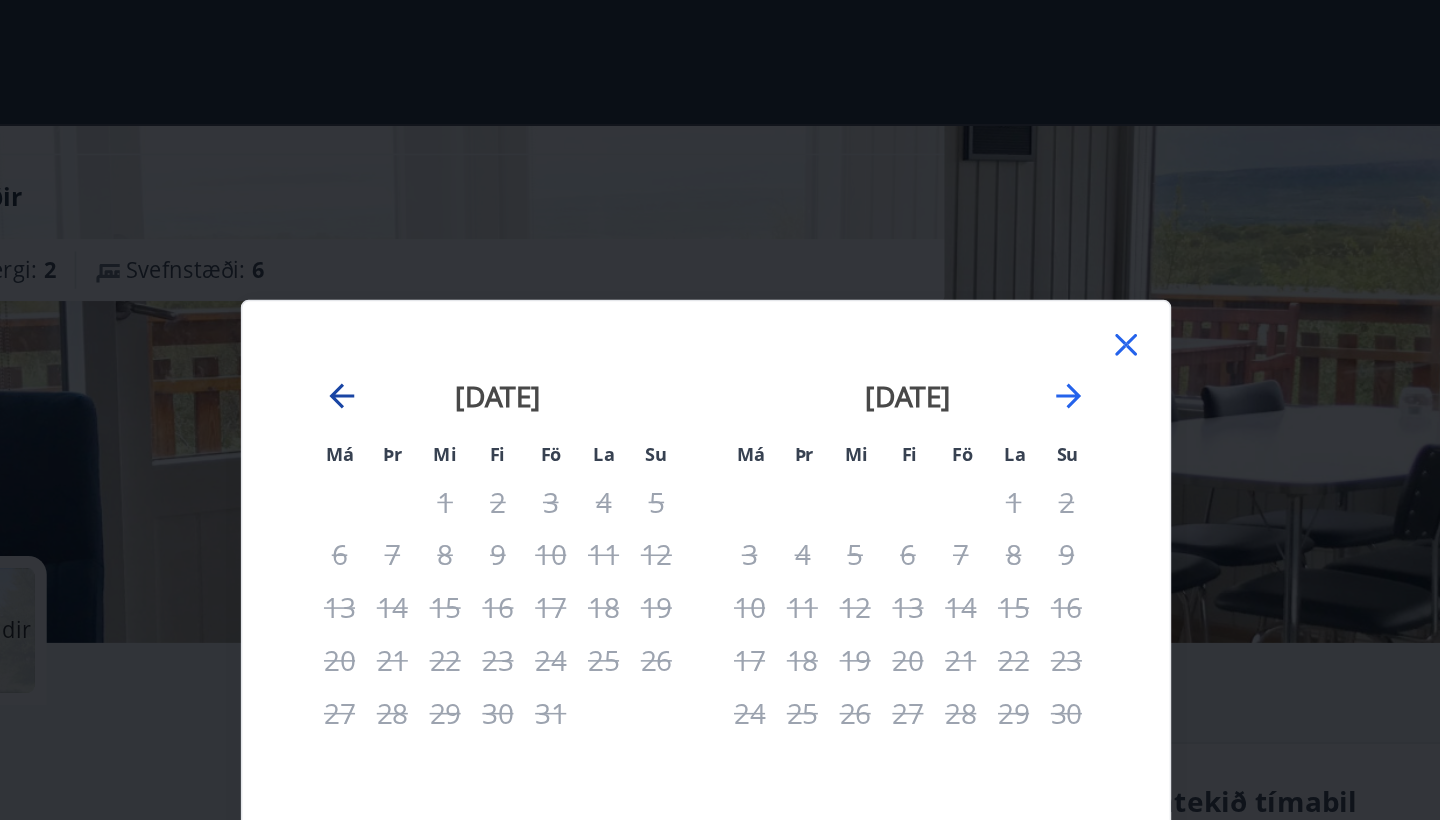 click 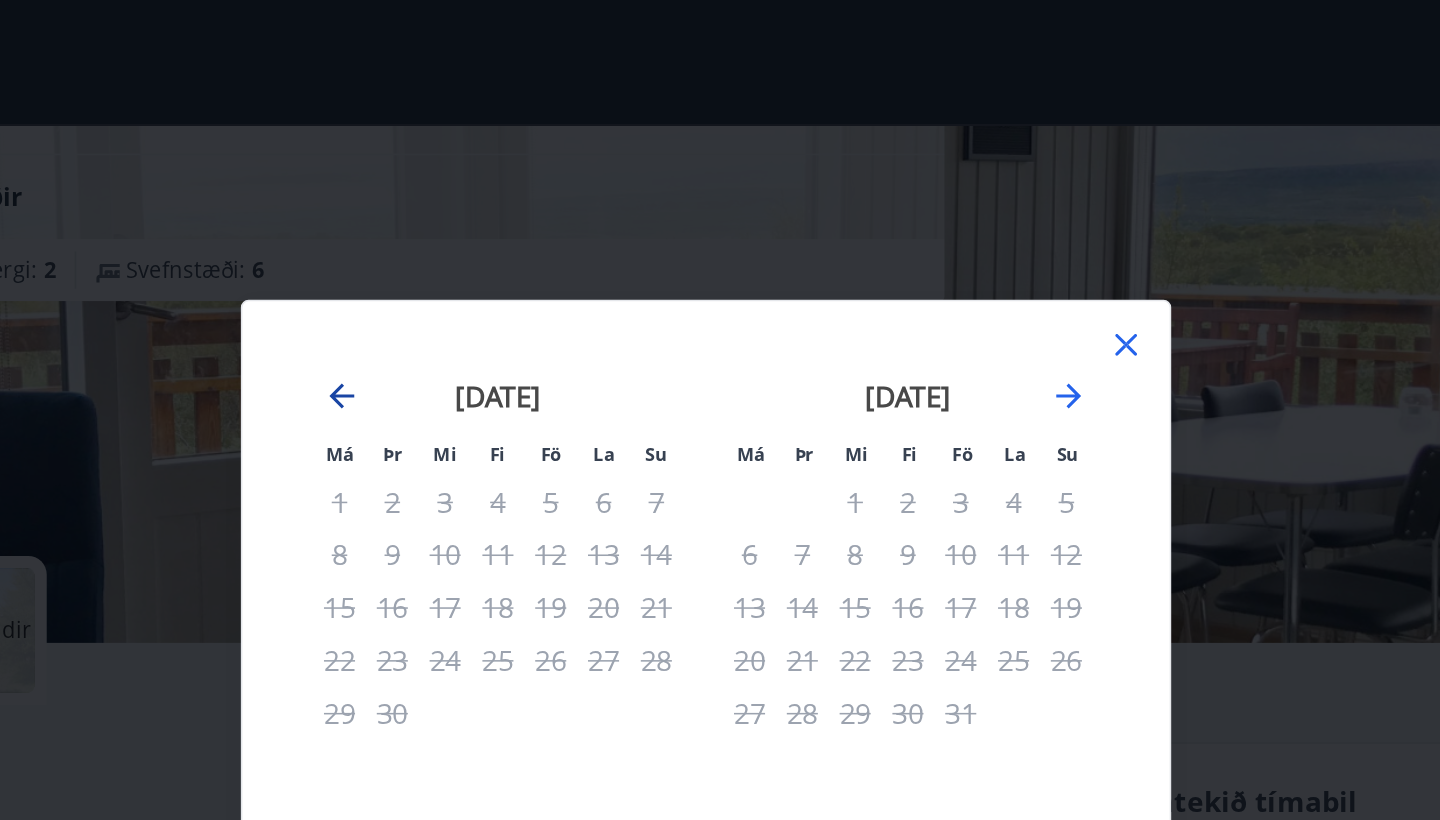 click 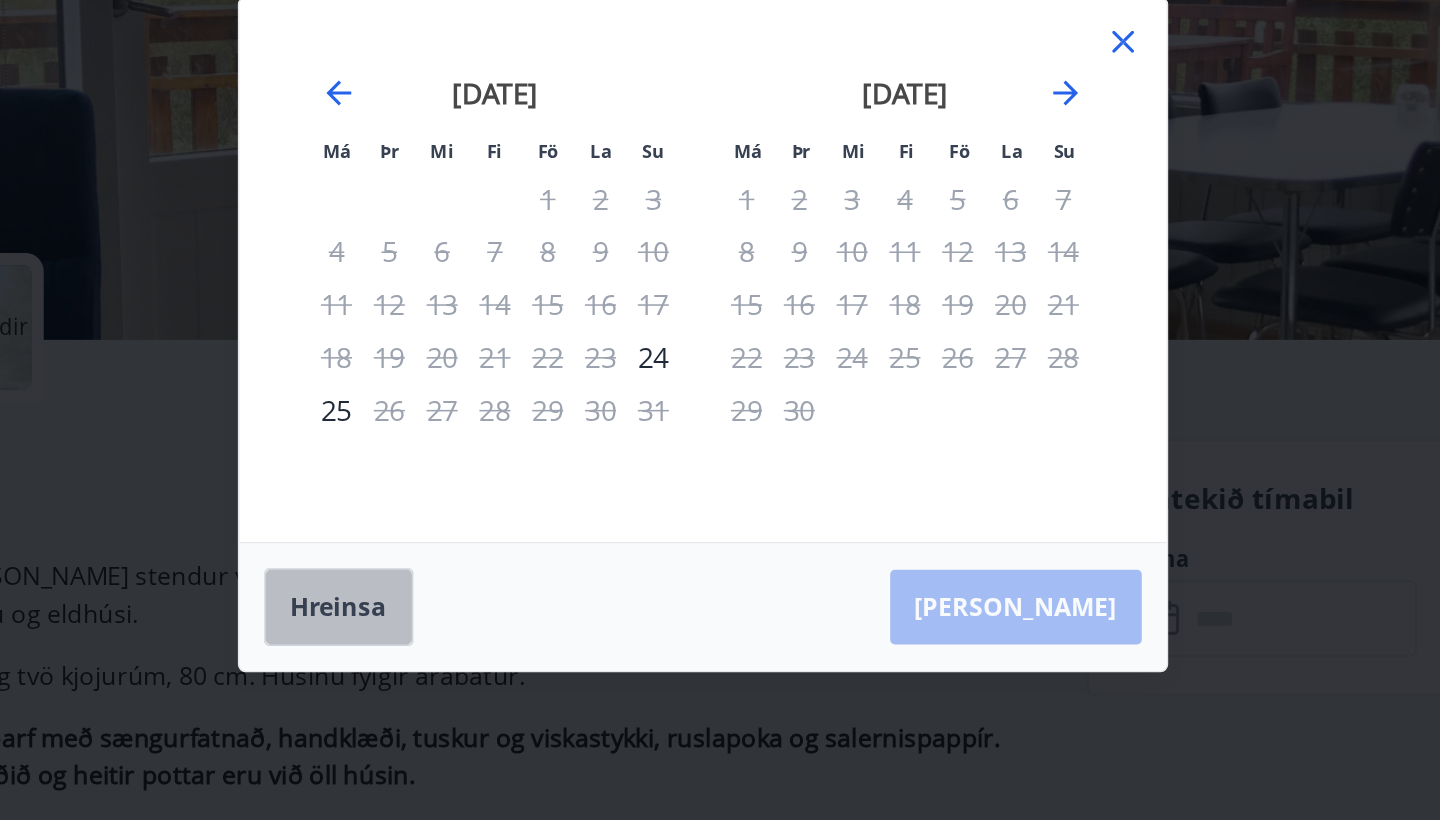 click on "Hreinsa" at bounding box center [486, 586] 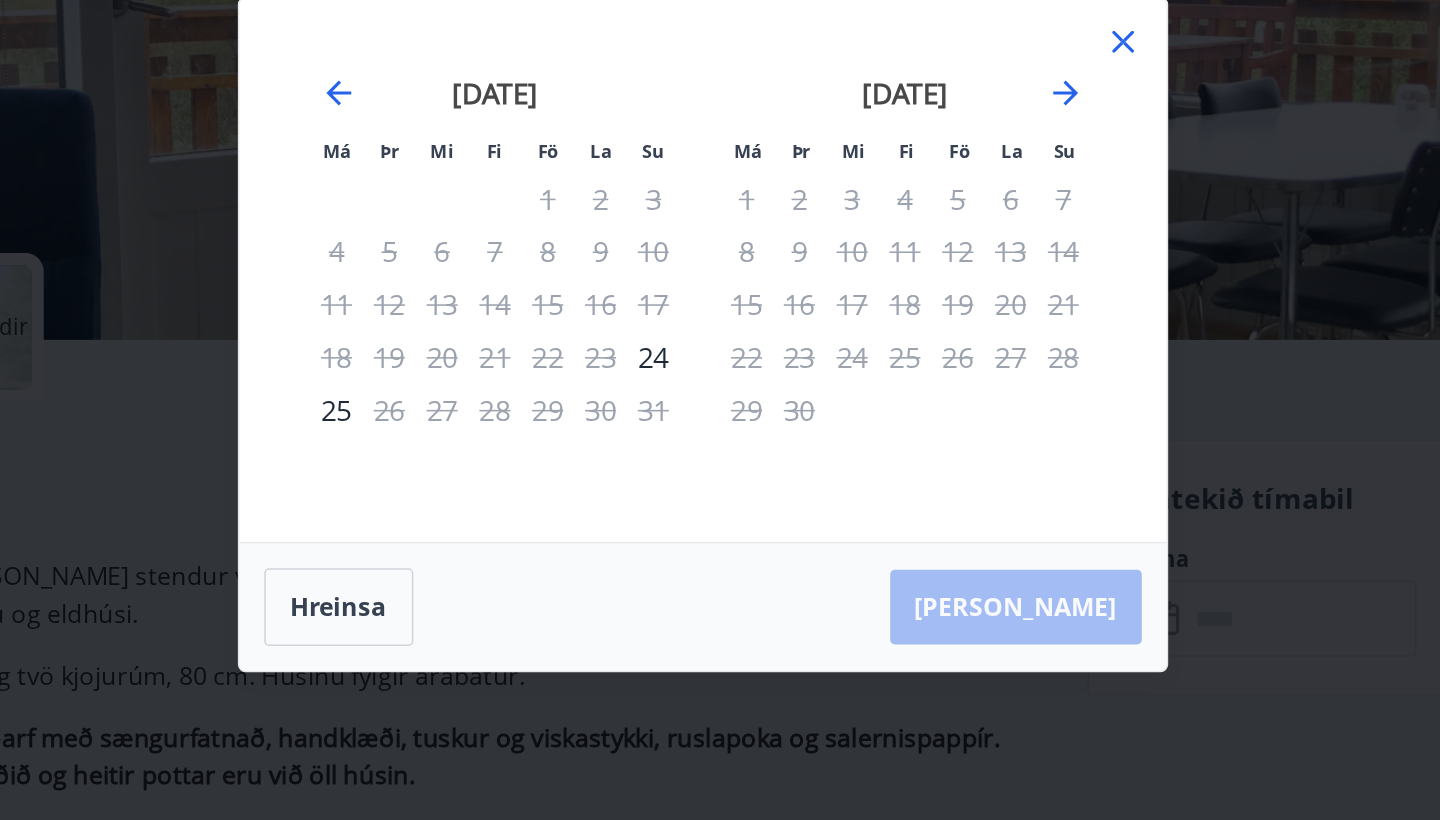 click 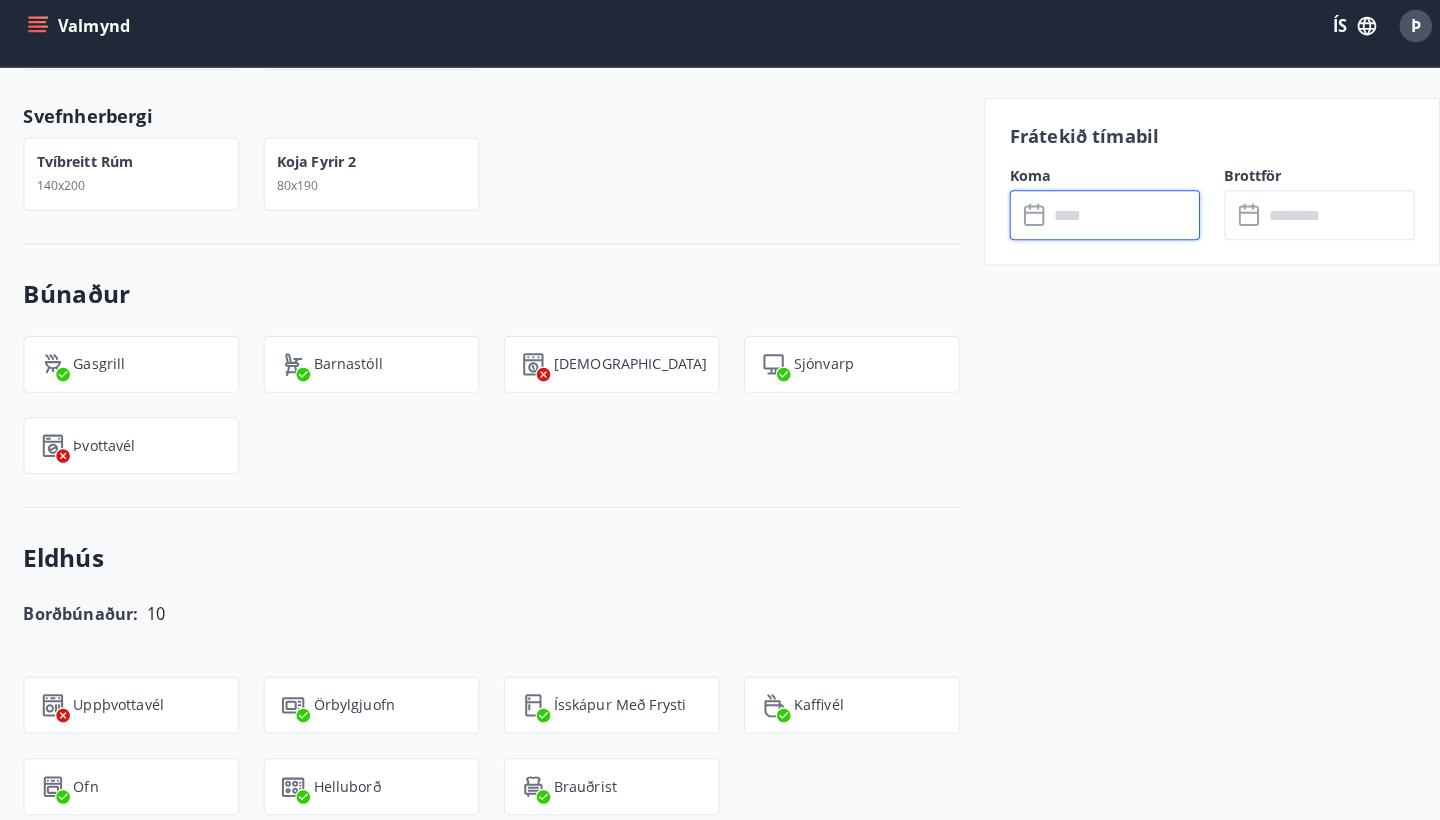 scroll, scrollTop: 1290, scrollLeft: 0, axis: vertical 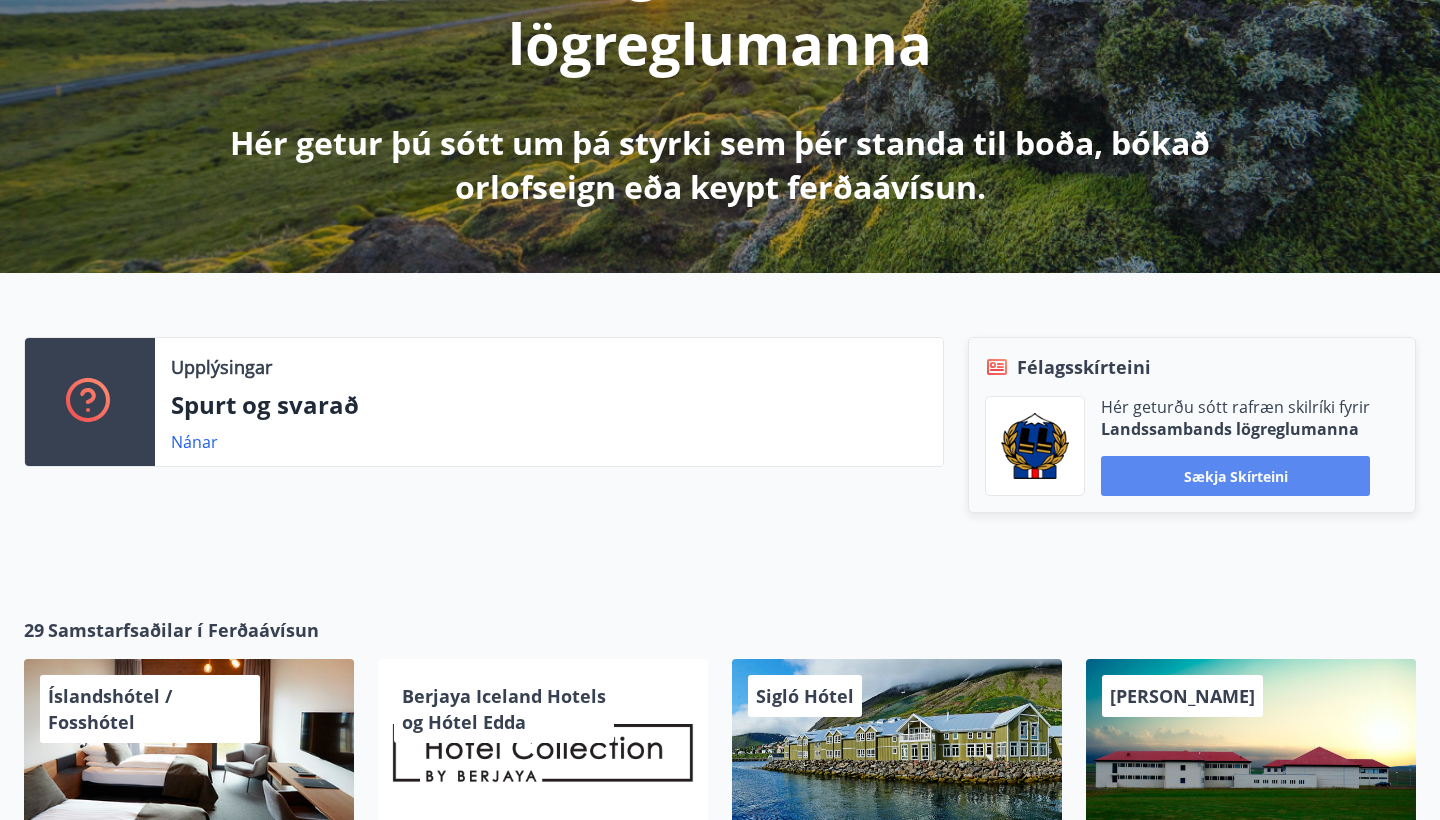 click on "Sækja skírteini" at bounding box center [1235, 476] 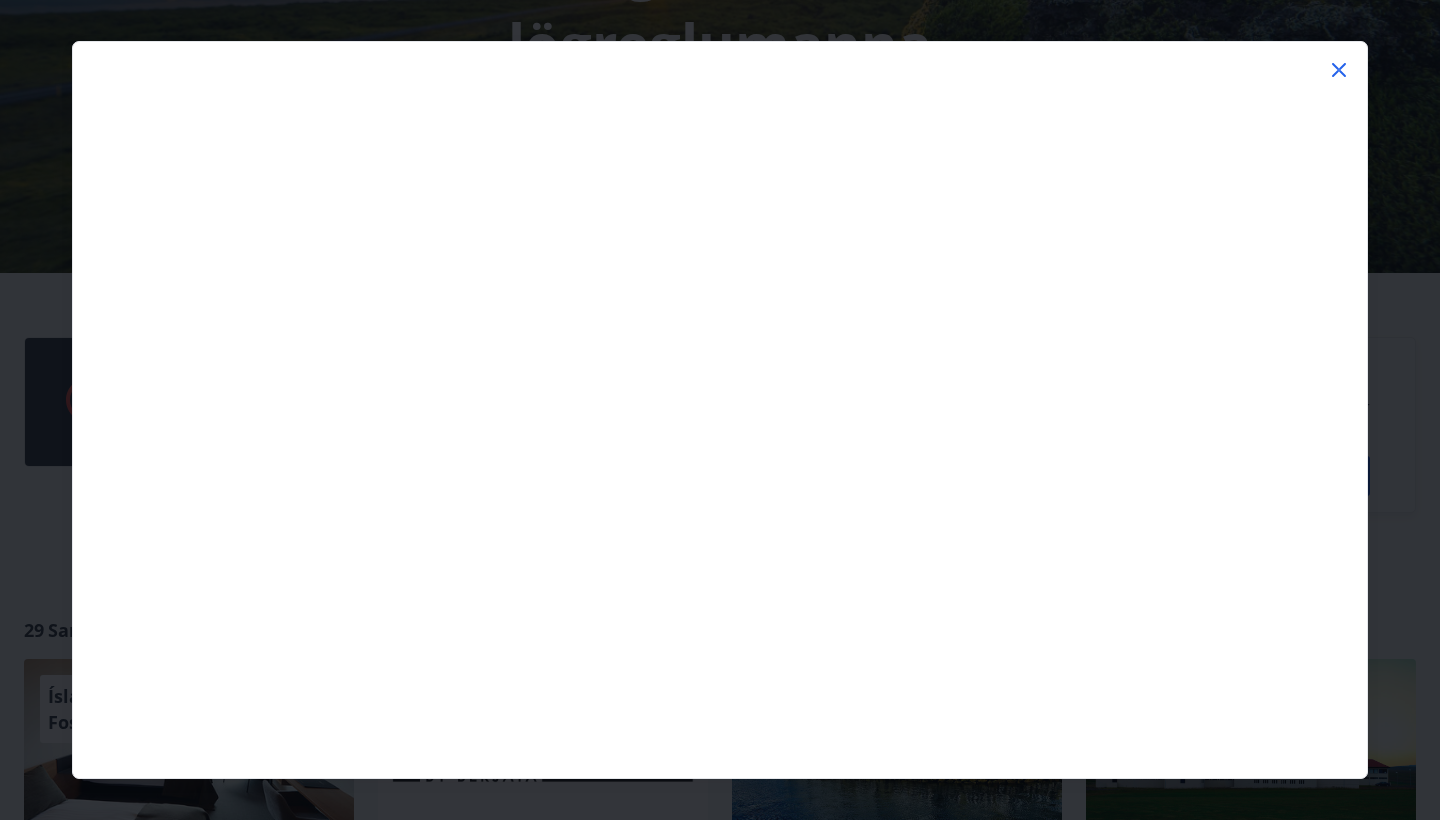 click 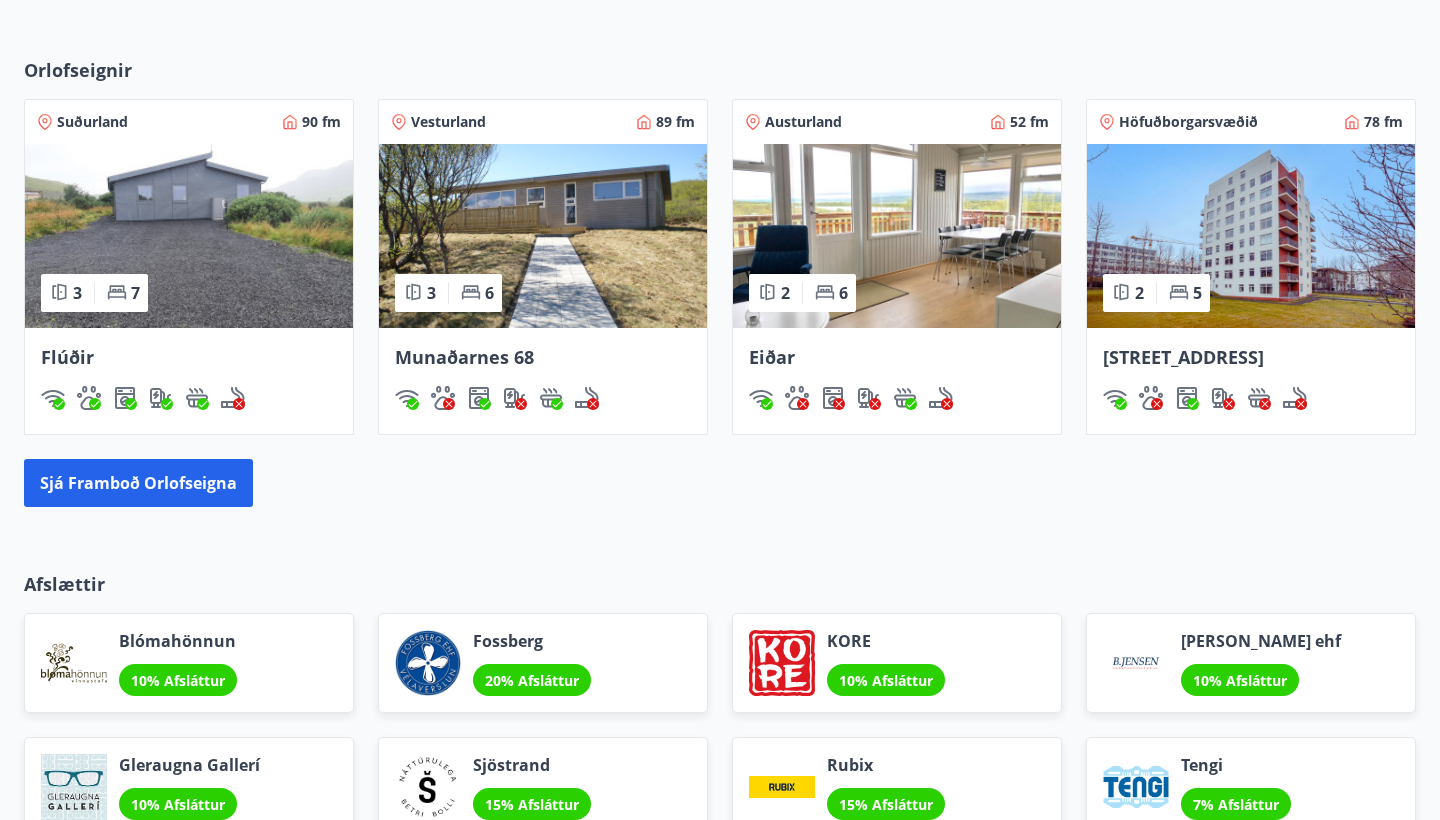 scroll, scrollTop: 1287, scrollLeft: 0, axis: vertical 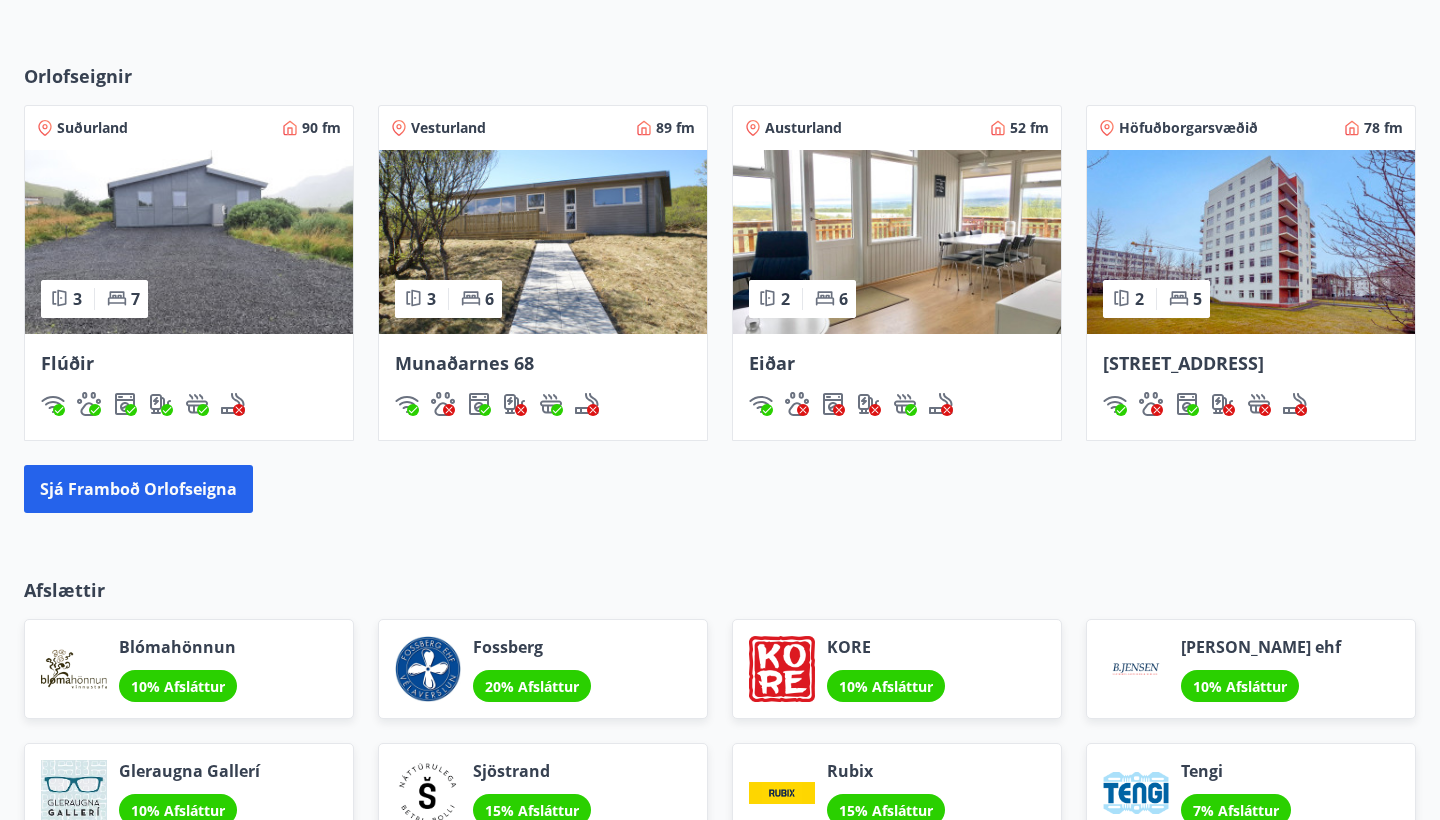 click at bounding box center (543, 242) 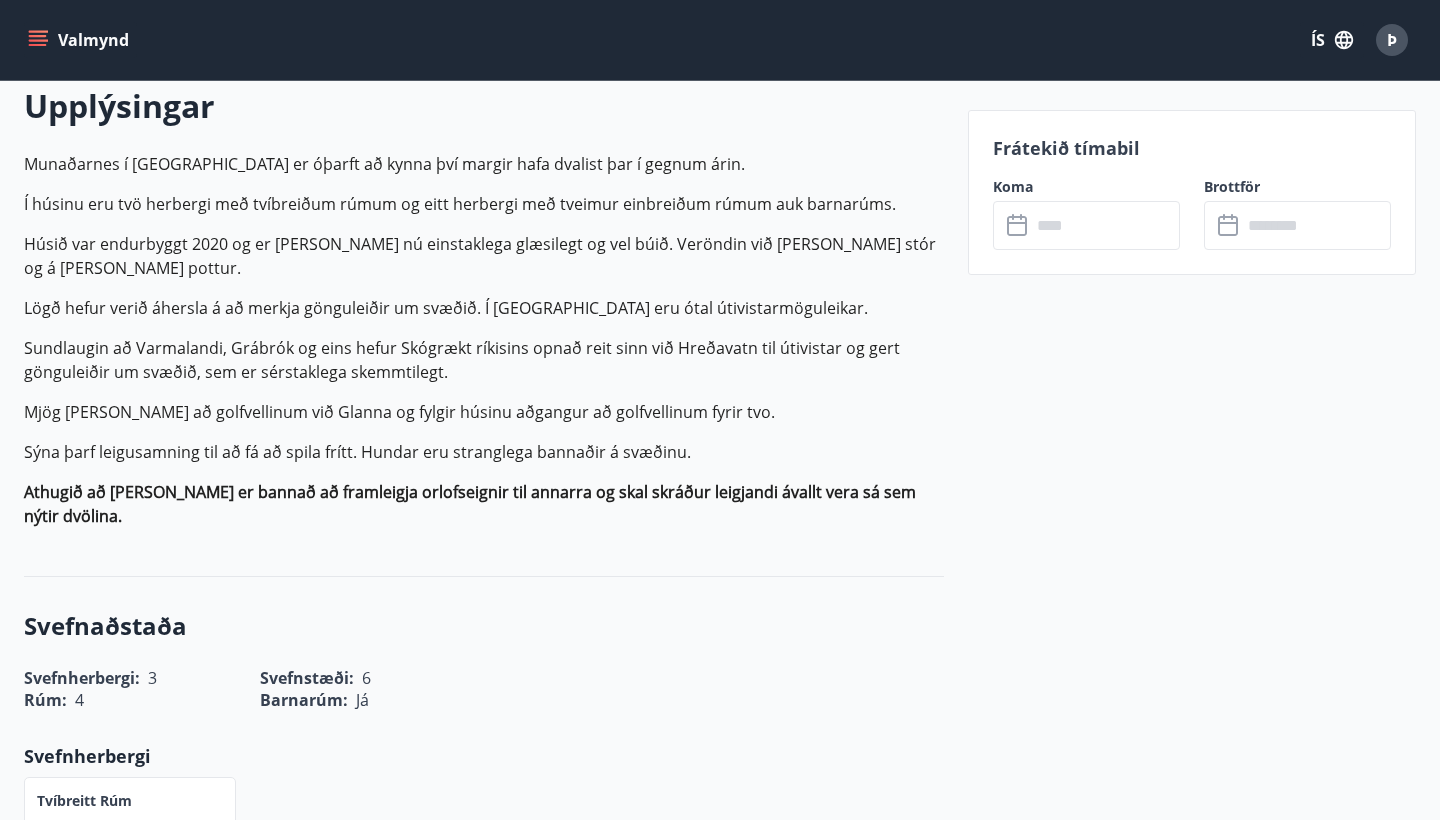 scroll, scrollTop: 553, scrollLeft: 0, axis: vertical 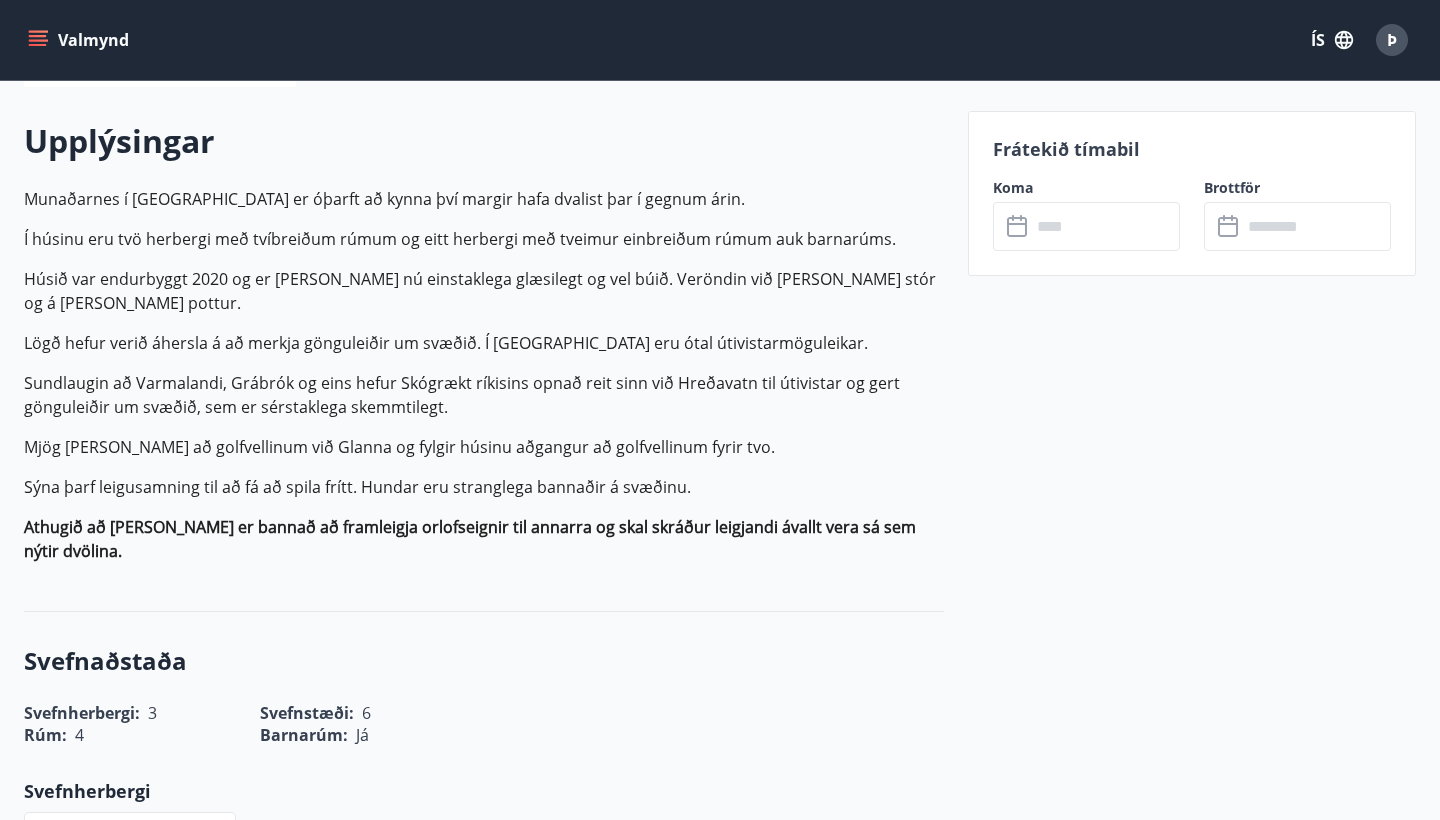 click at bounding box center (1105, 226) 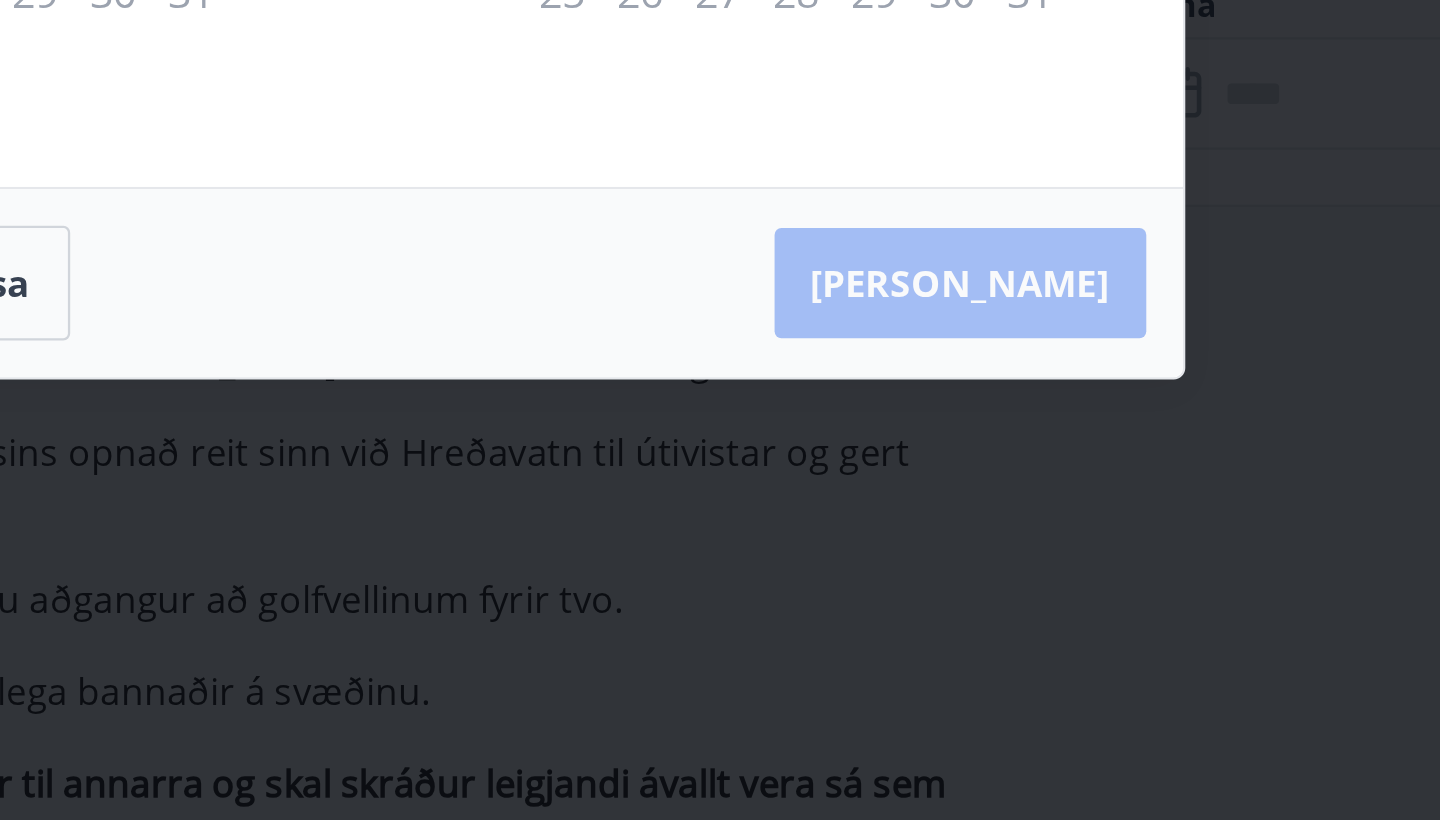 scroll, scrollTop: 631, scrollLeft: 0, axis: vertical 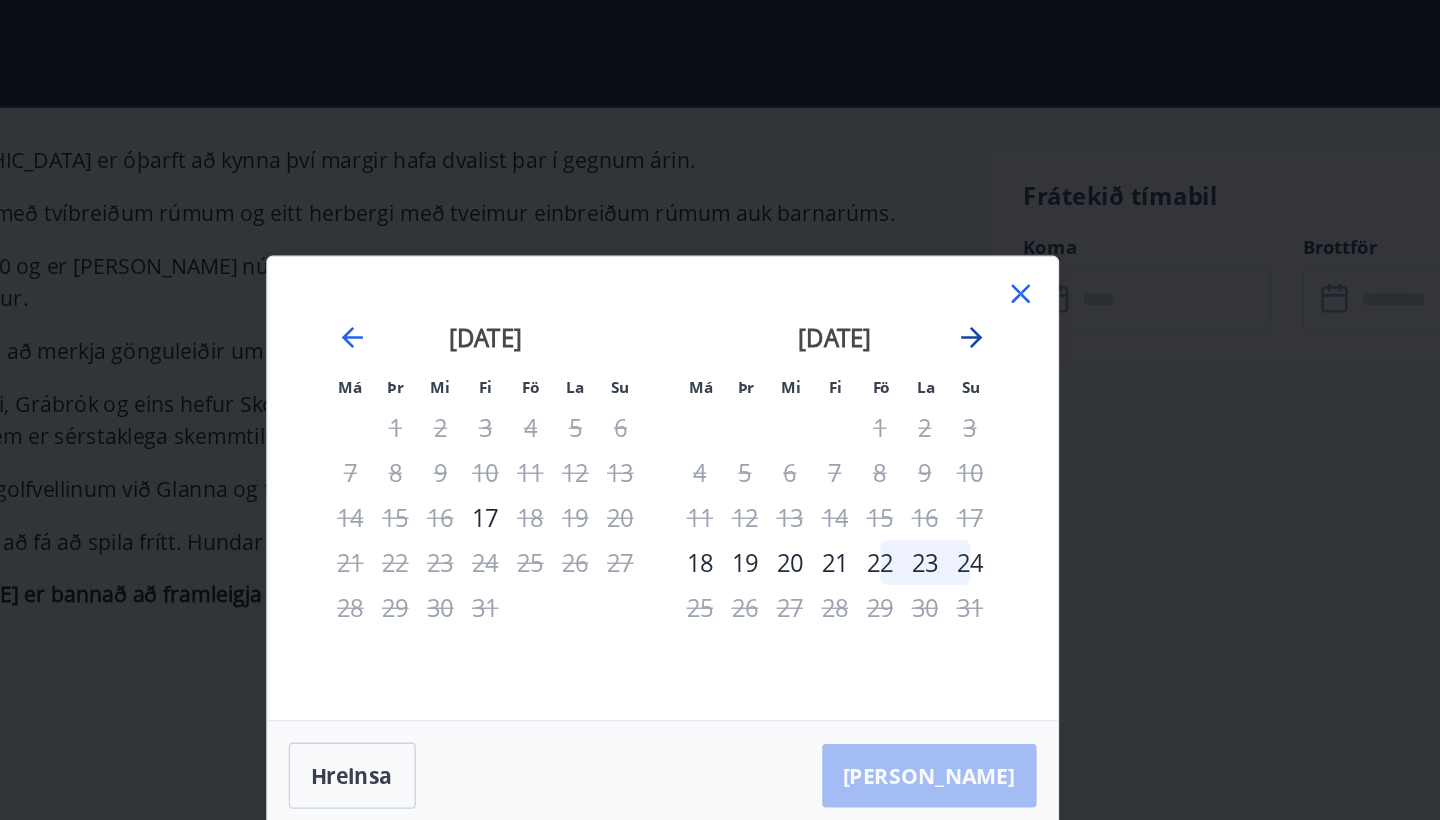 click 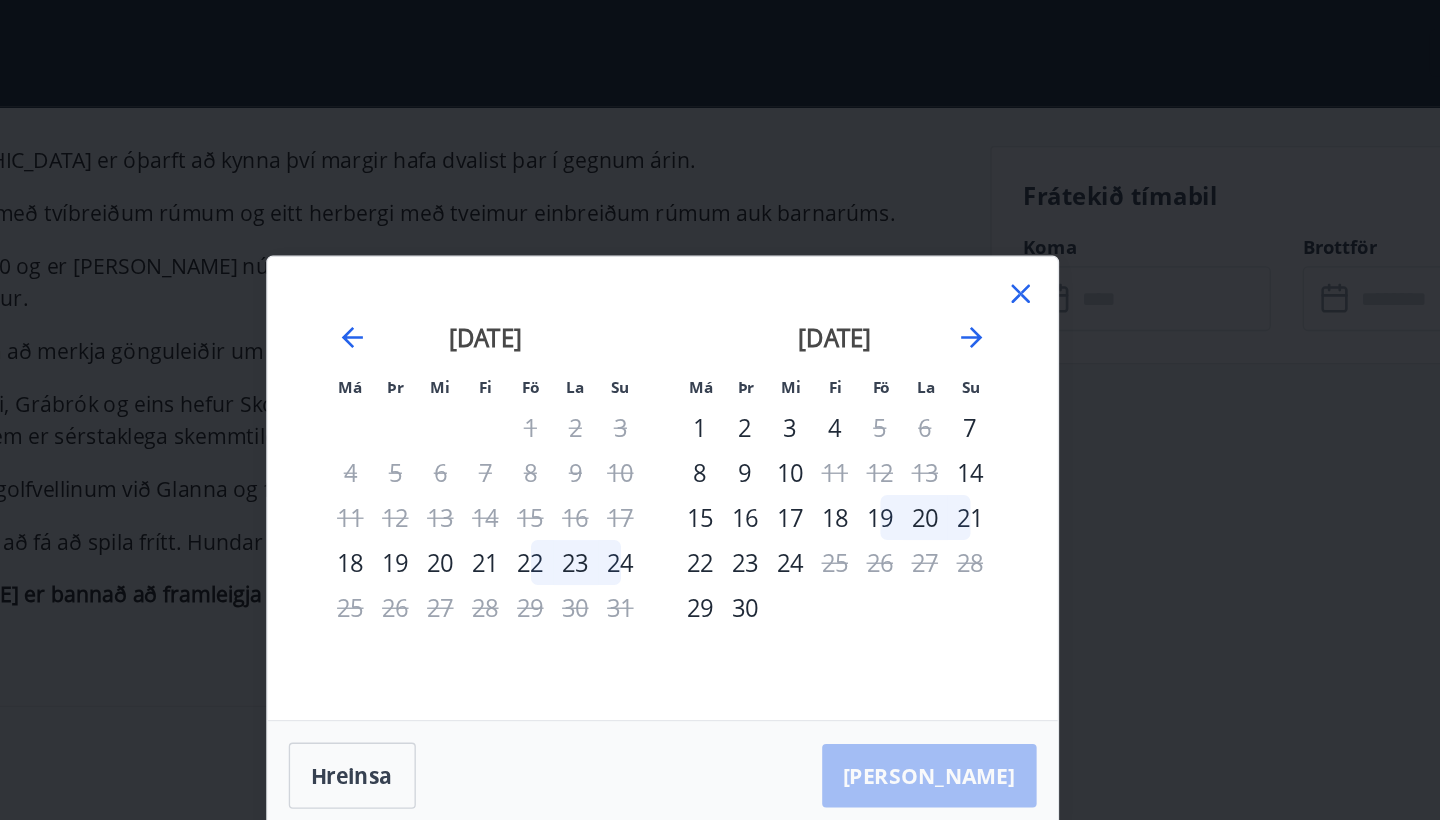 scroll, scrollTop: 473, scrollLeft: 0, axis: vertical 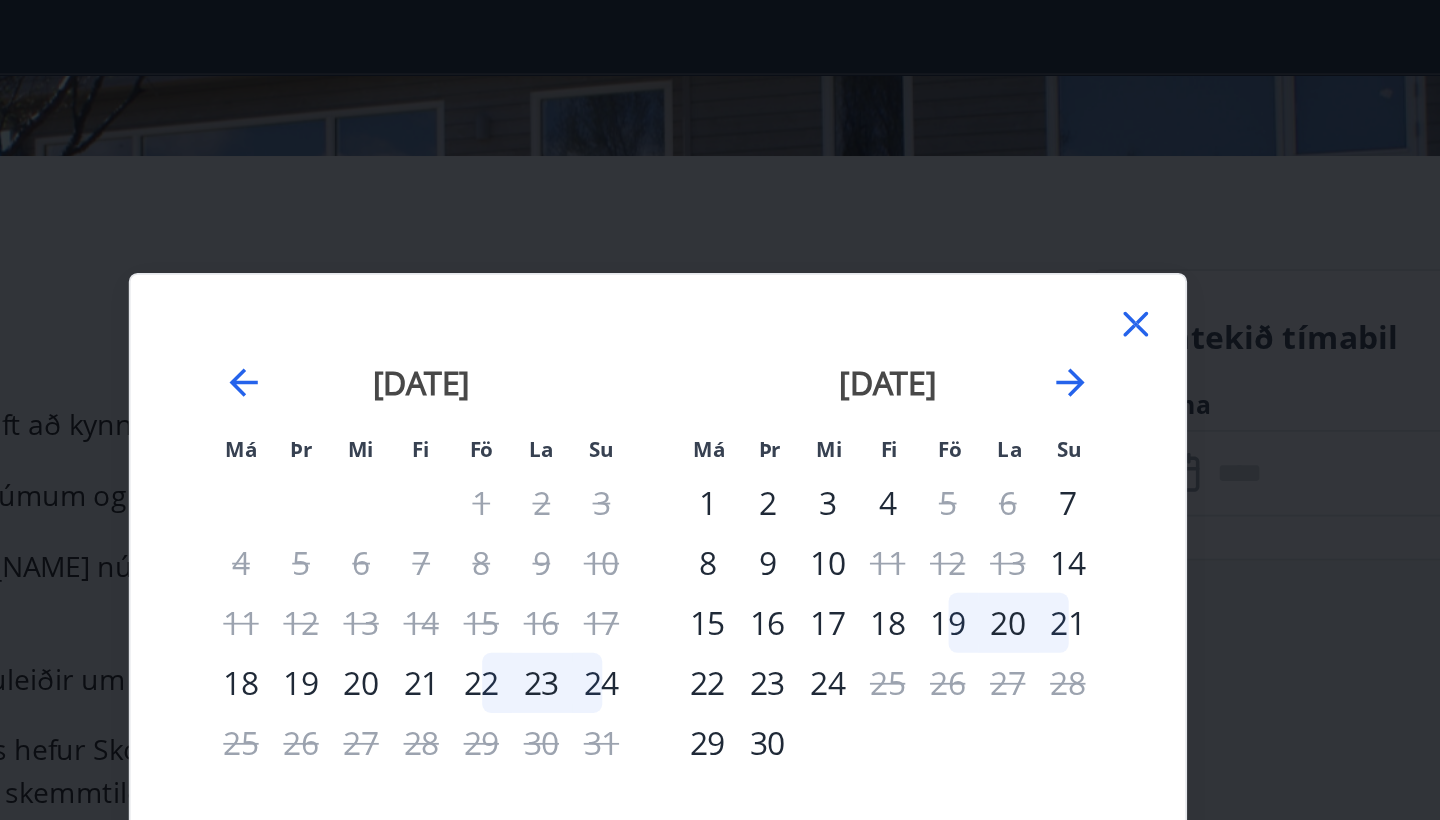 click 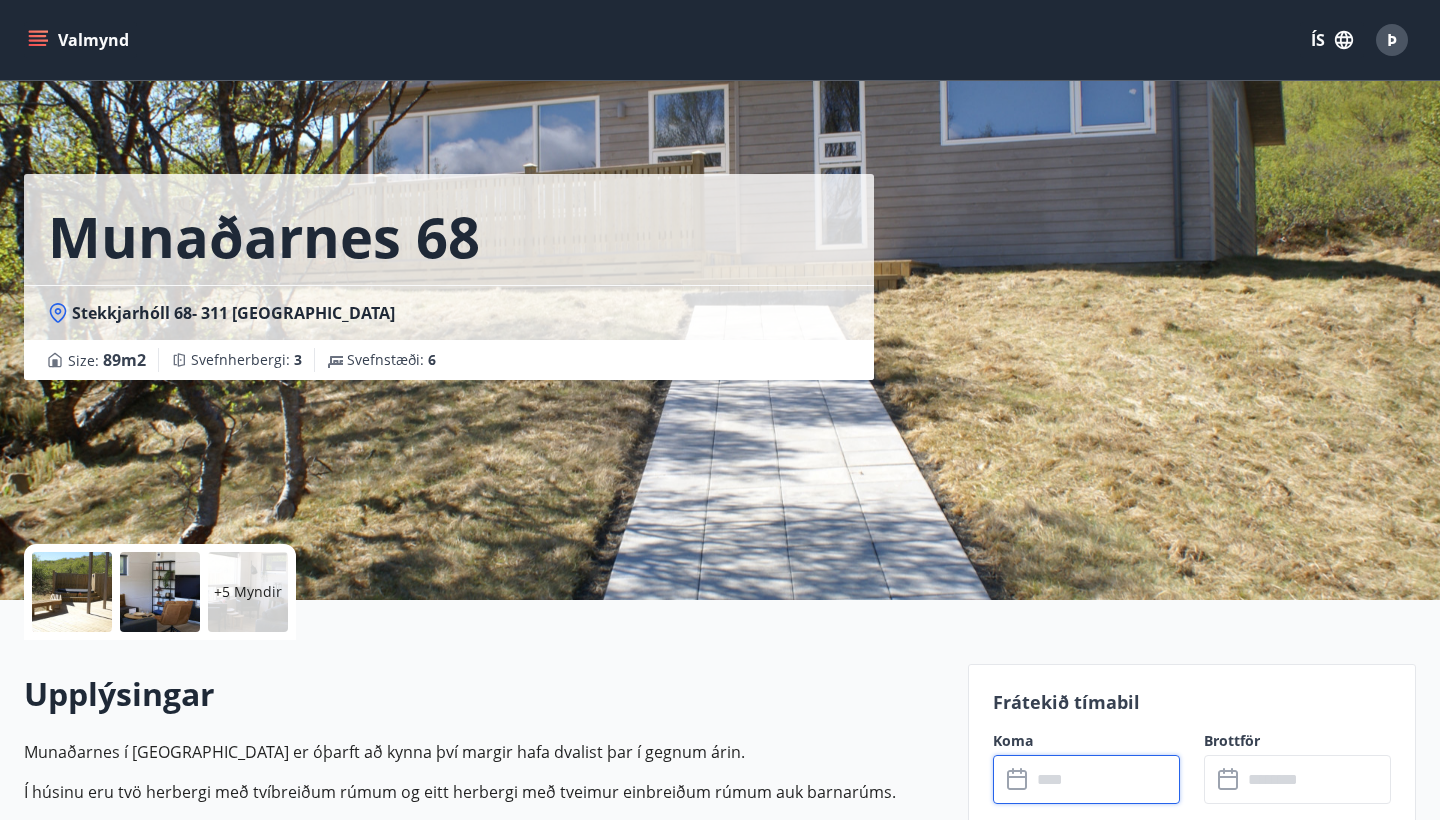 scroll, scrollTop: 0, scrollLeft: 0, axis: both 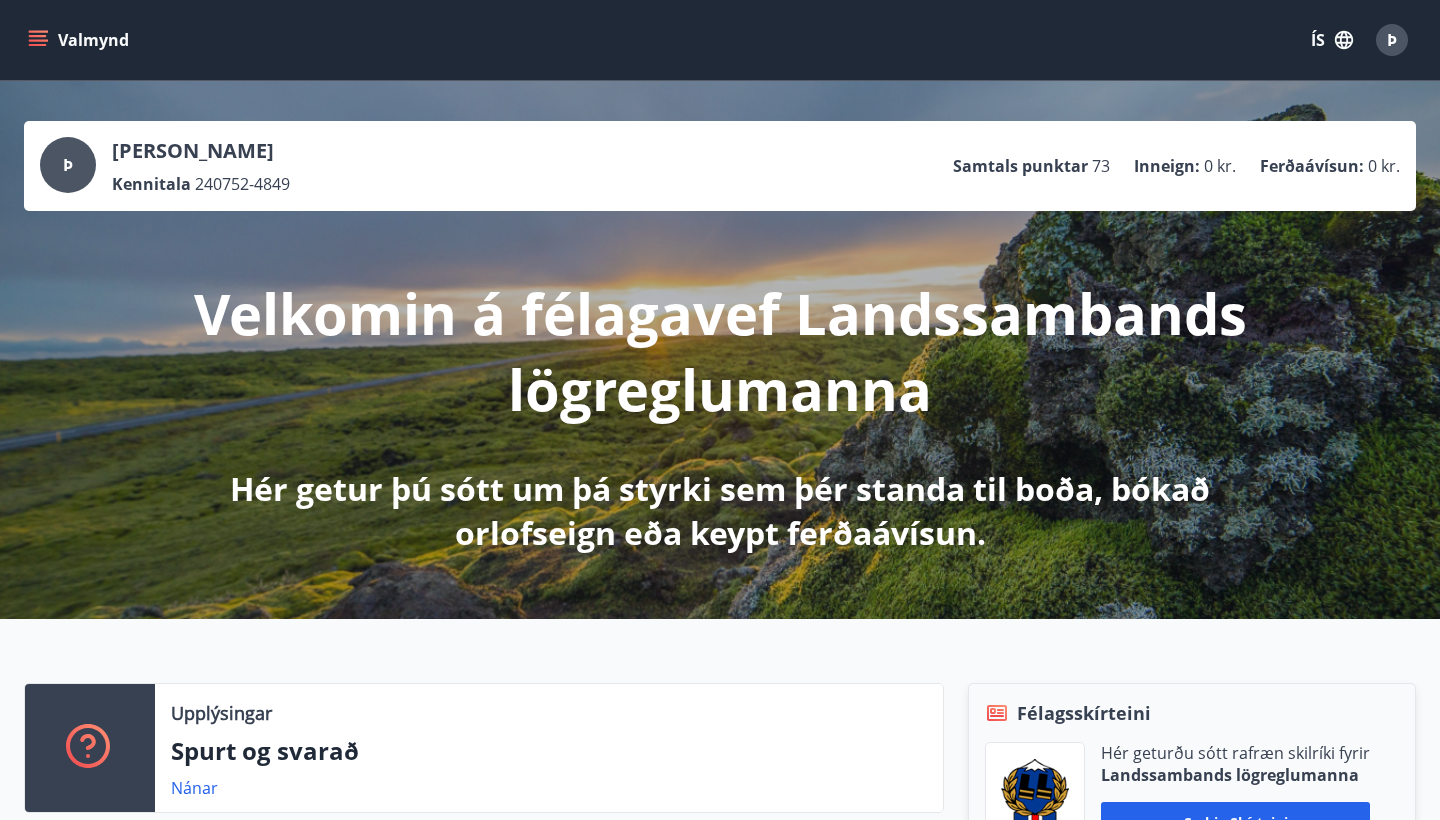 click on "Þ" at bounding box center [1392, 40] 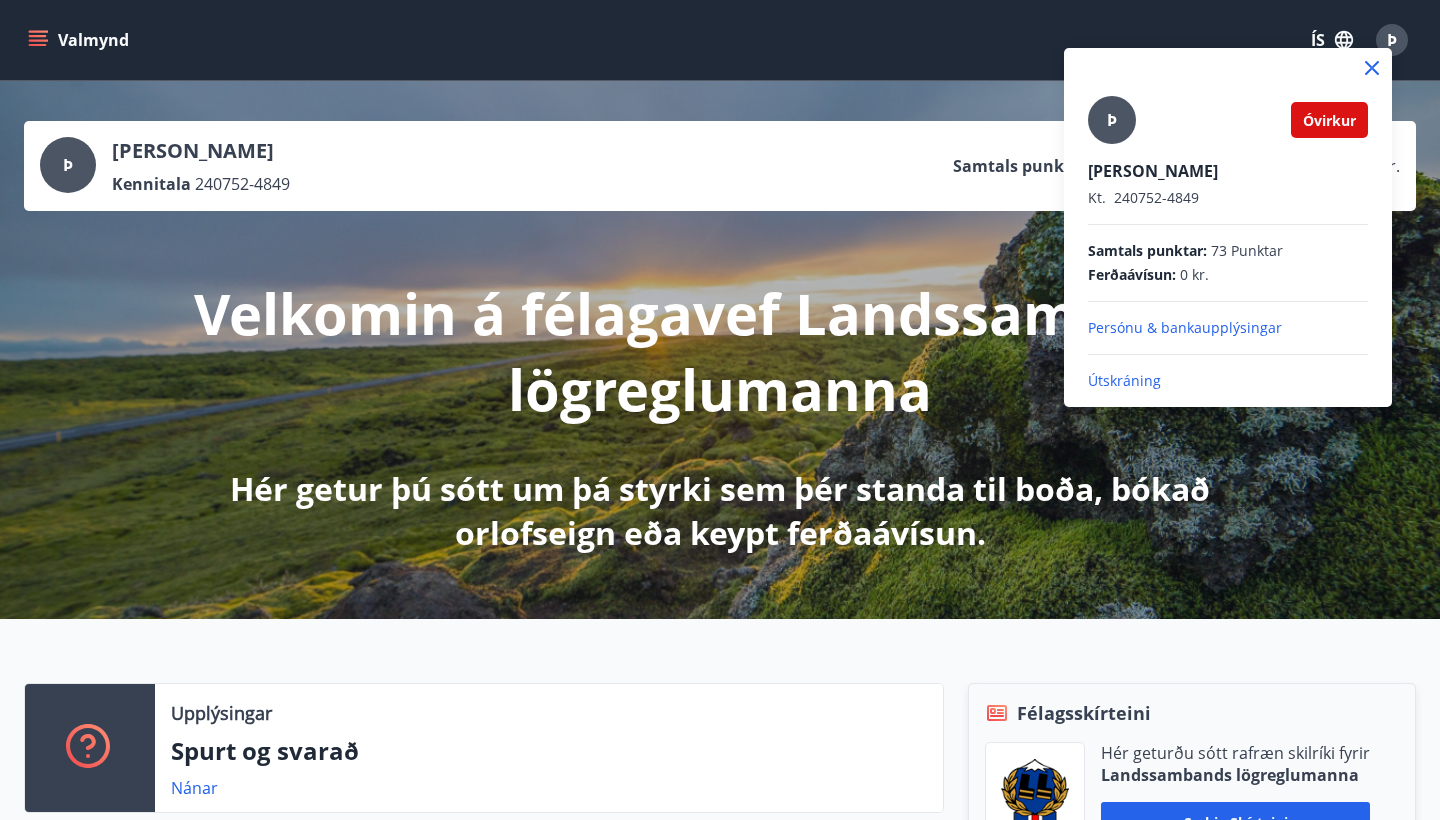 click on "Útskráning" at bounding box center [1228, 381] 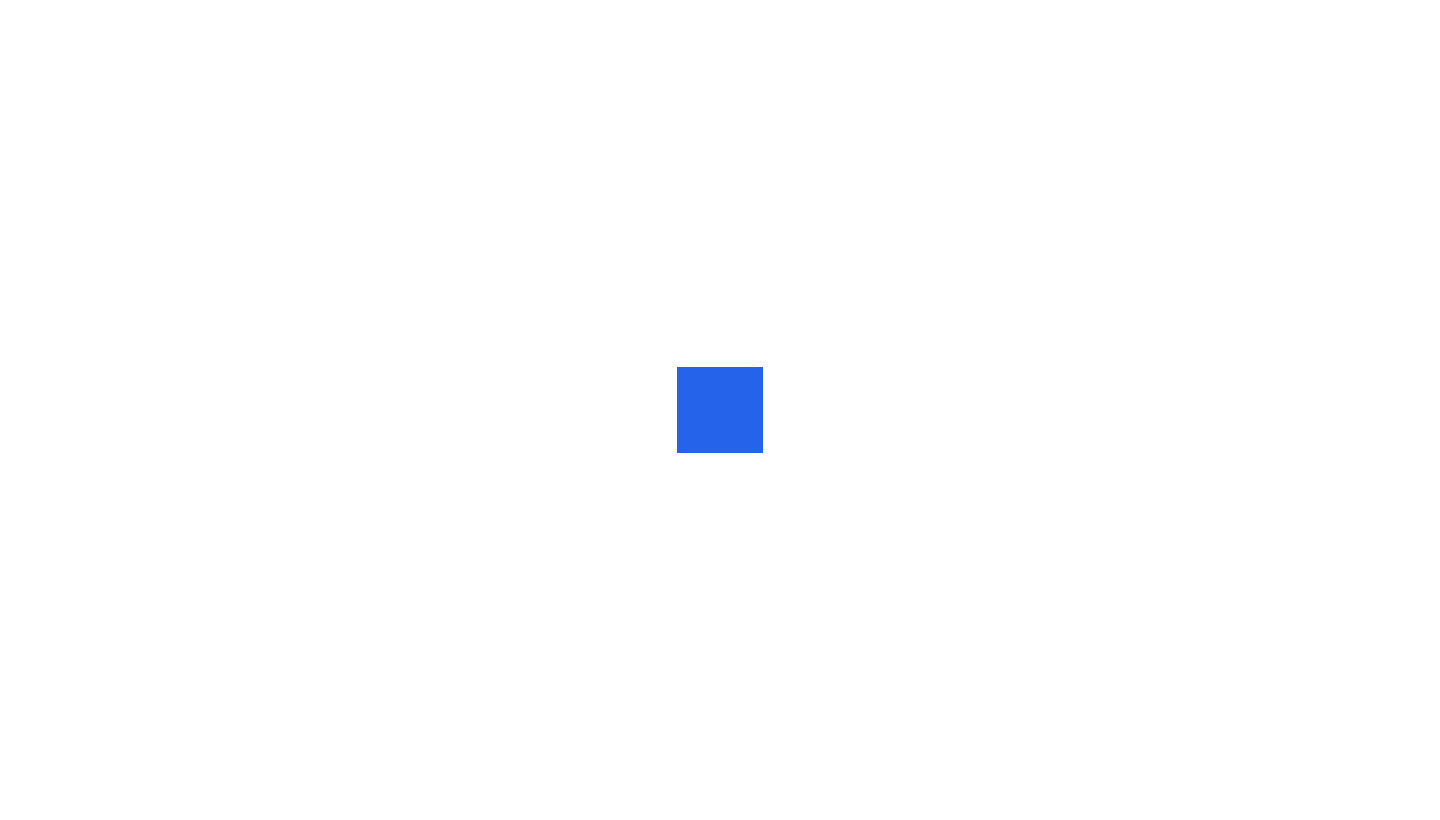 scroll, scrollTop: 0, scrollLeft: 0, axis: both 